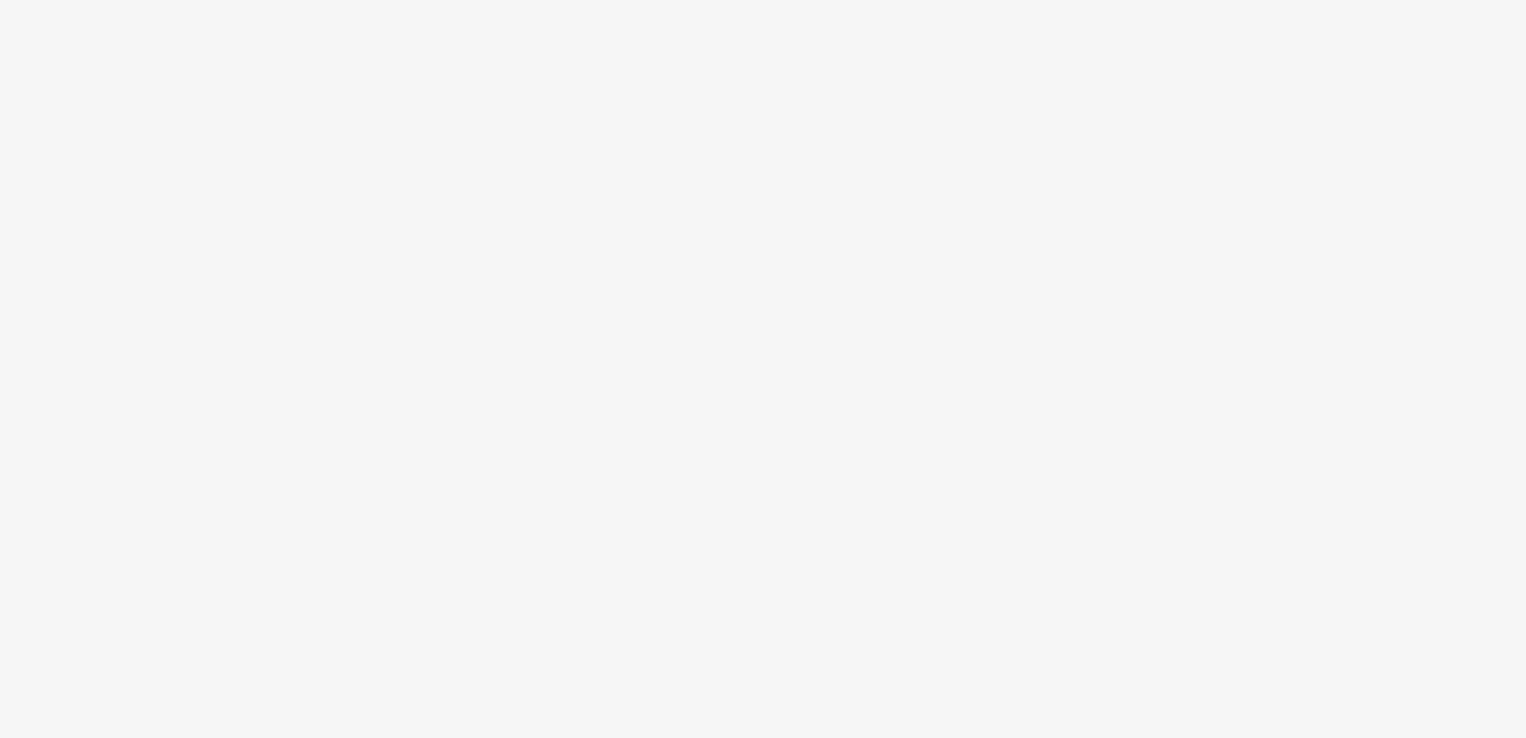 scroll, scrollTop: 0, scrollLeft: 0, axis: both 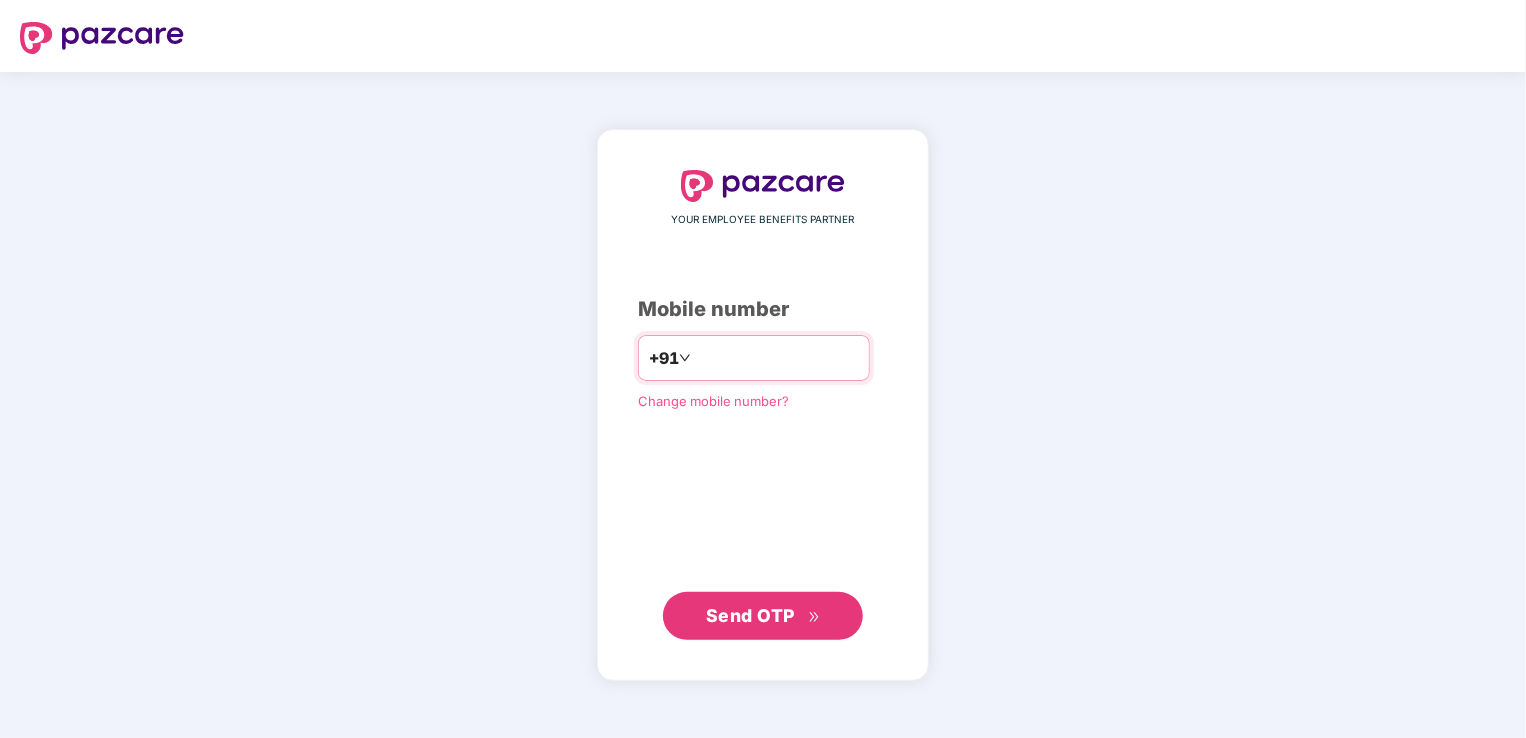 click at bounding box center (777, 358) 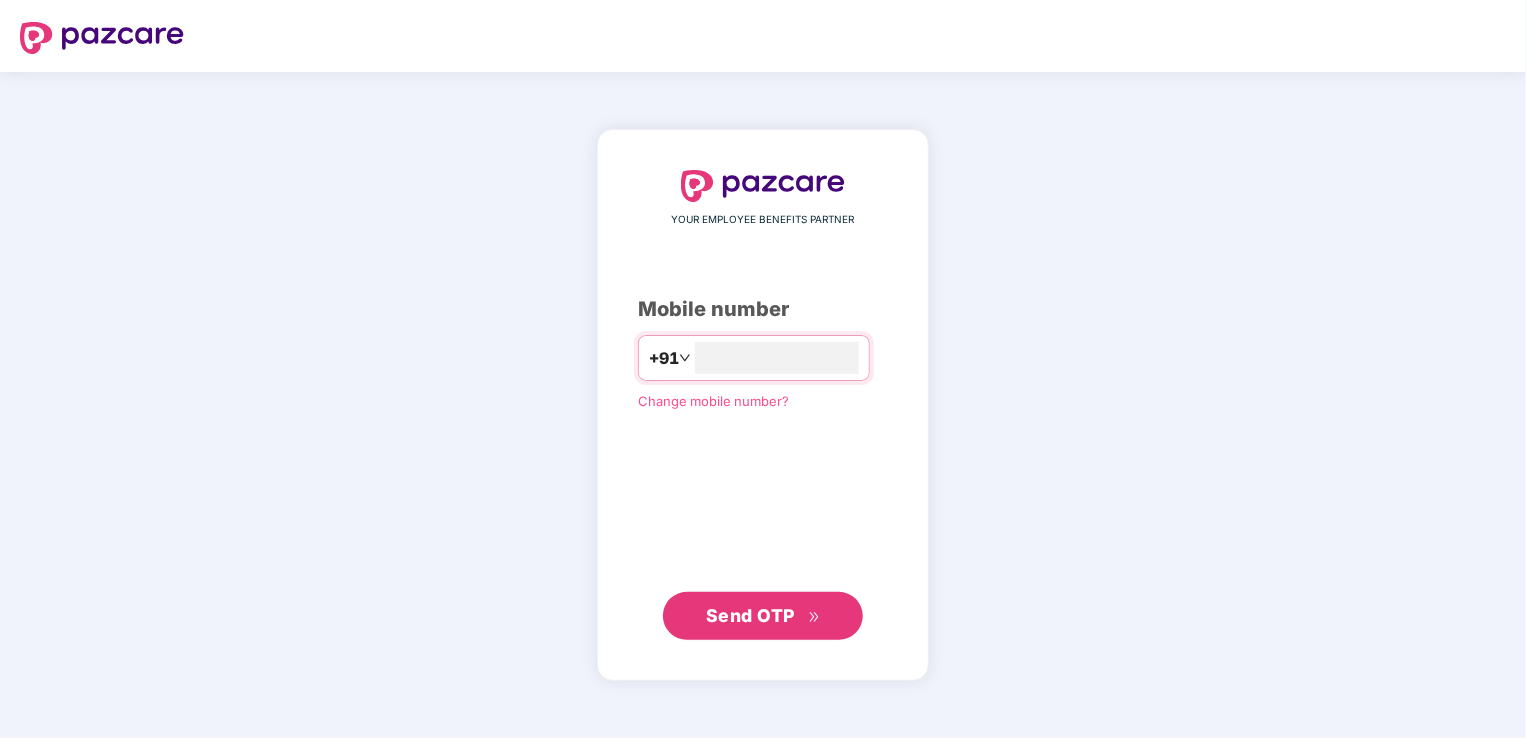 click on "Send OTP" at bounding box center [750, 615] 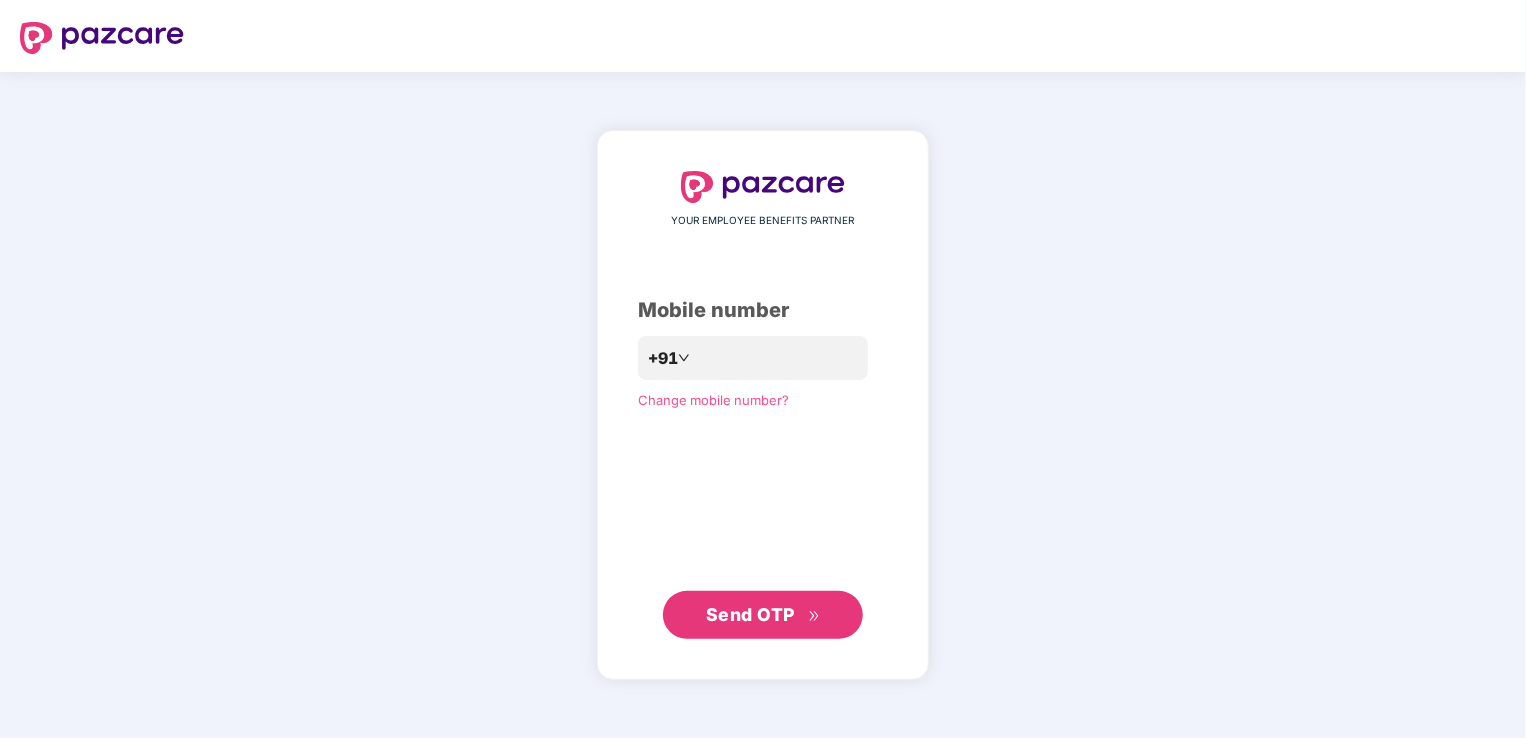 click on "Send OTP" at bounding box center (763, 615) 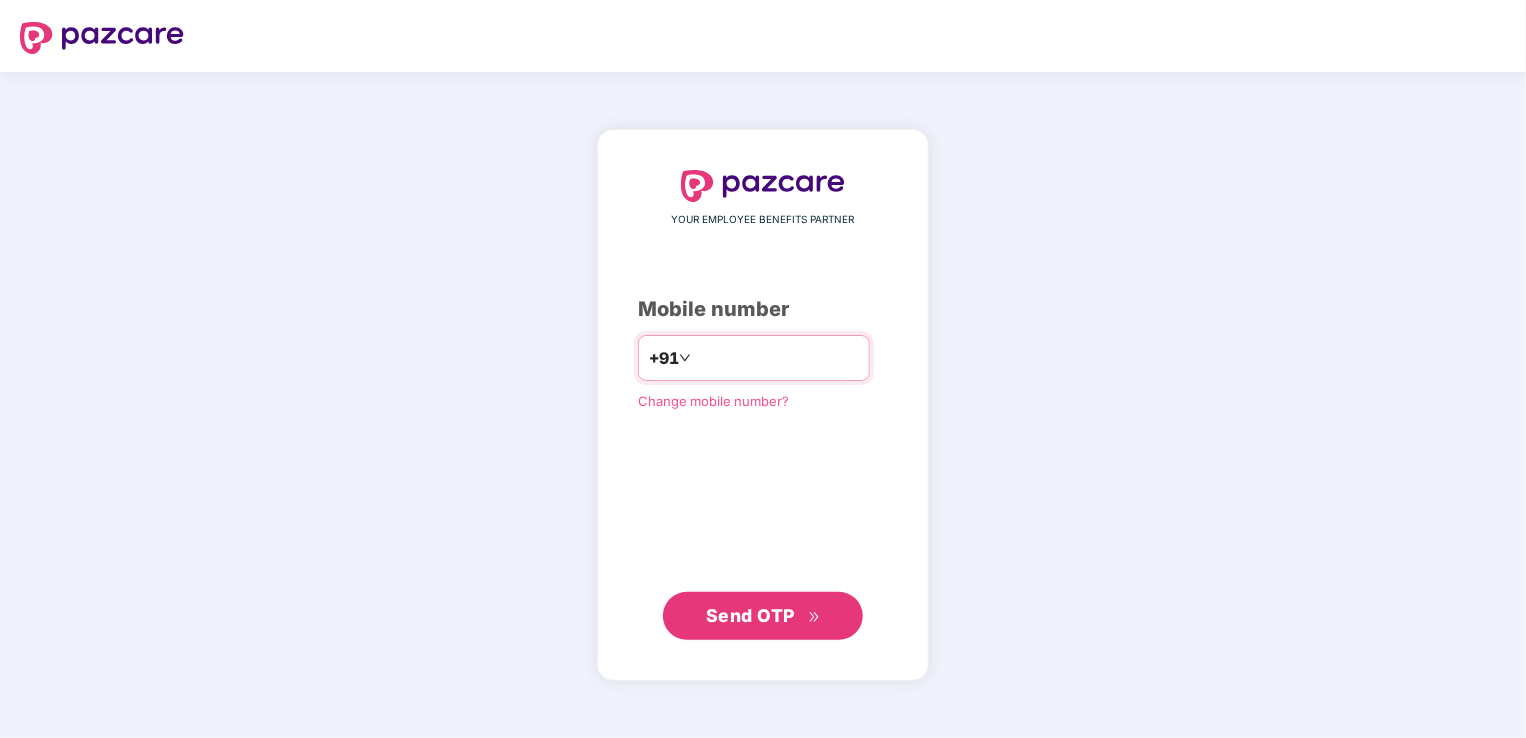 click on "**********" at bounding box center (777, 358) 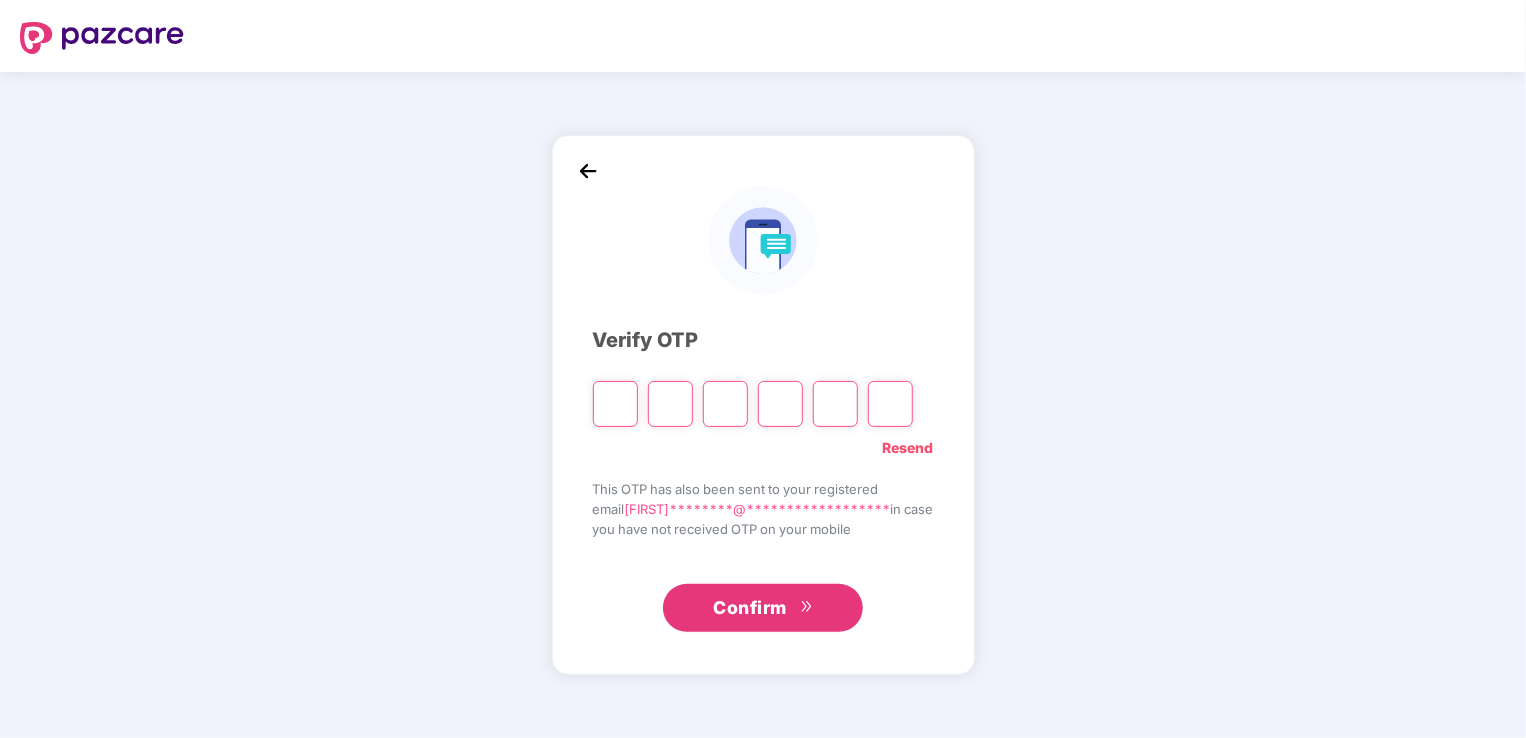 click at bounding box center (615, 404) 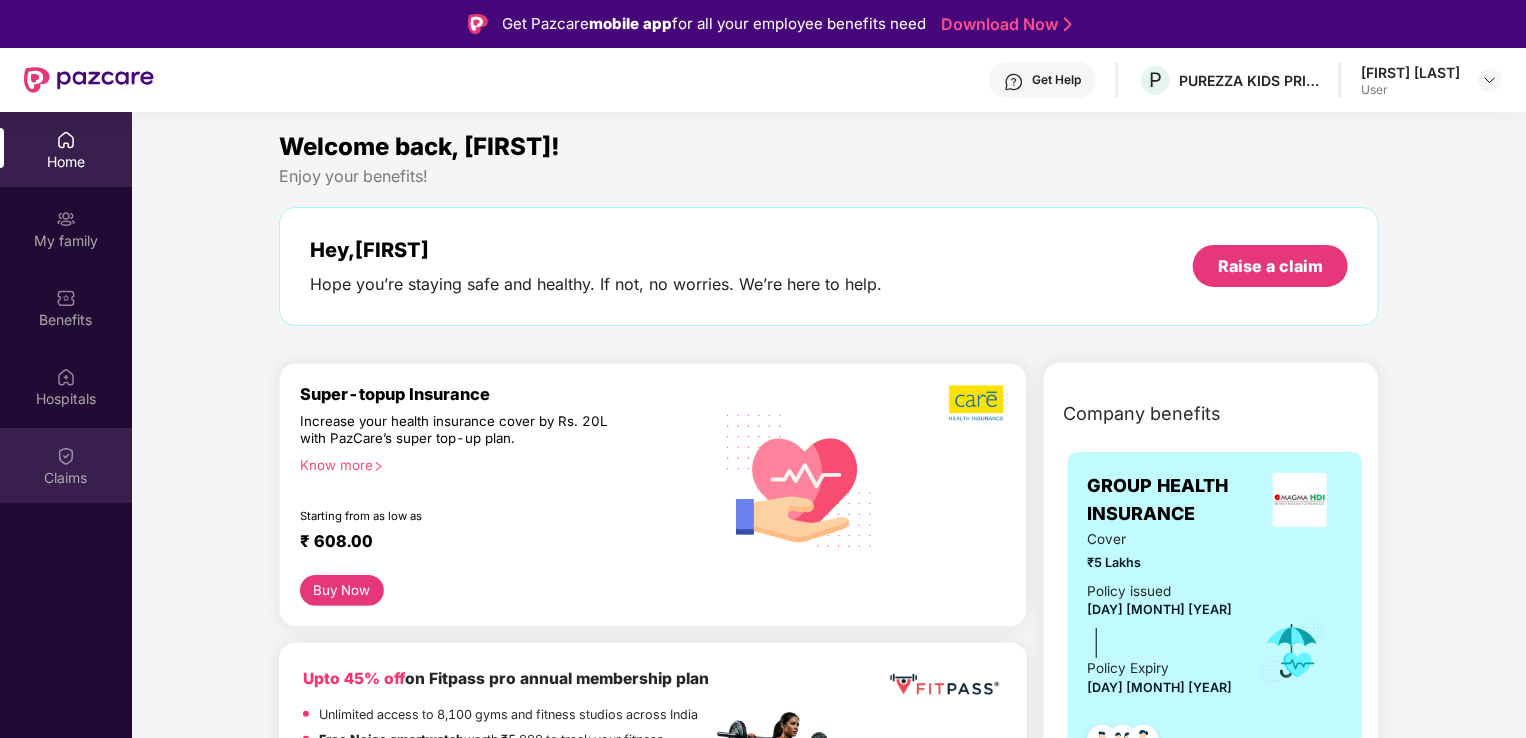 click on "Claims" at bounding box center (66, 478) 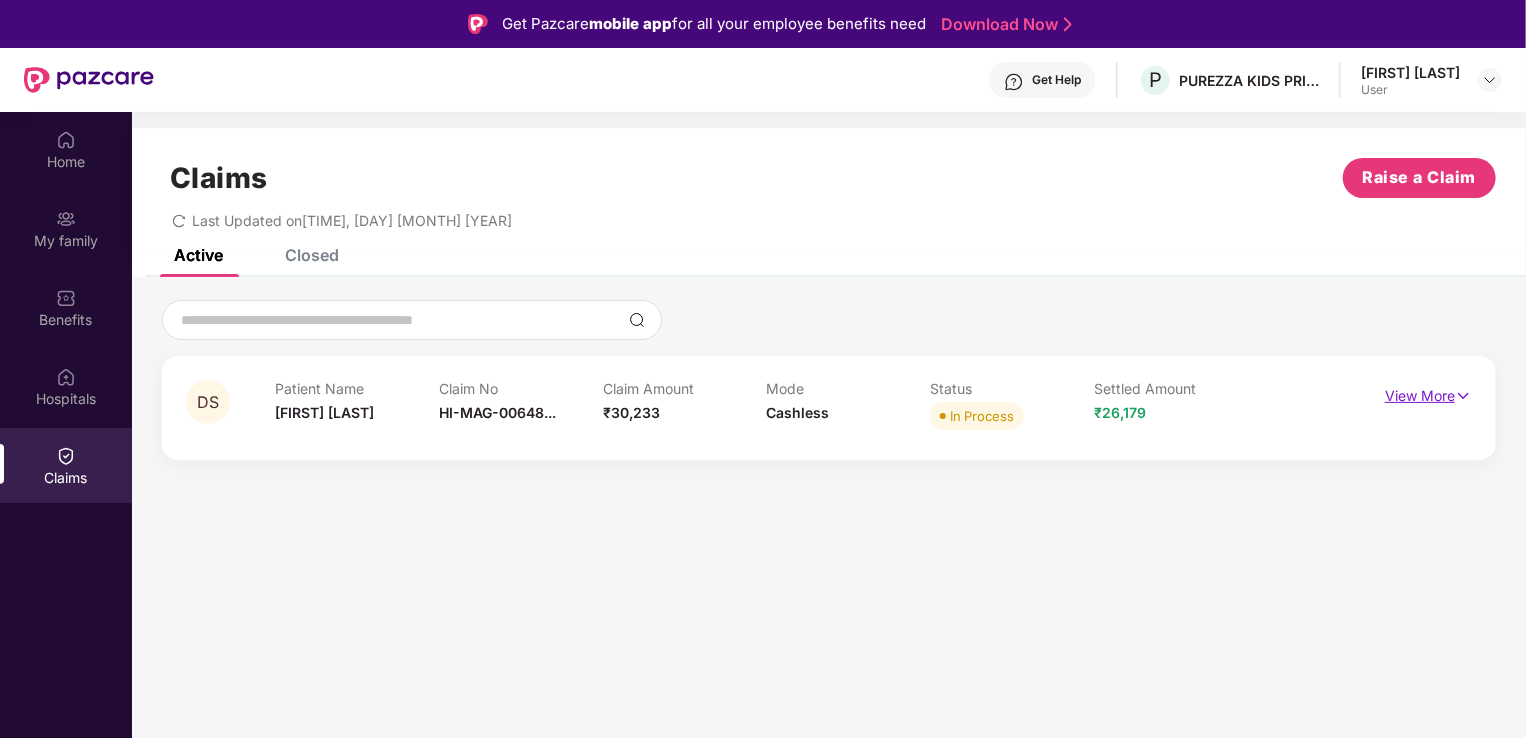 click on "View More" at bounding box center (1428, 393) 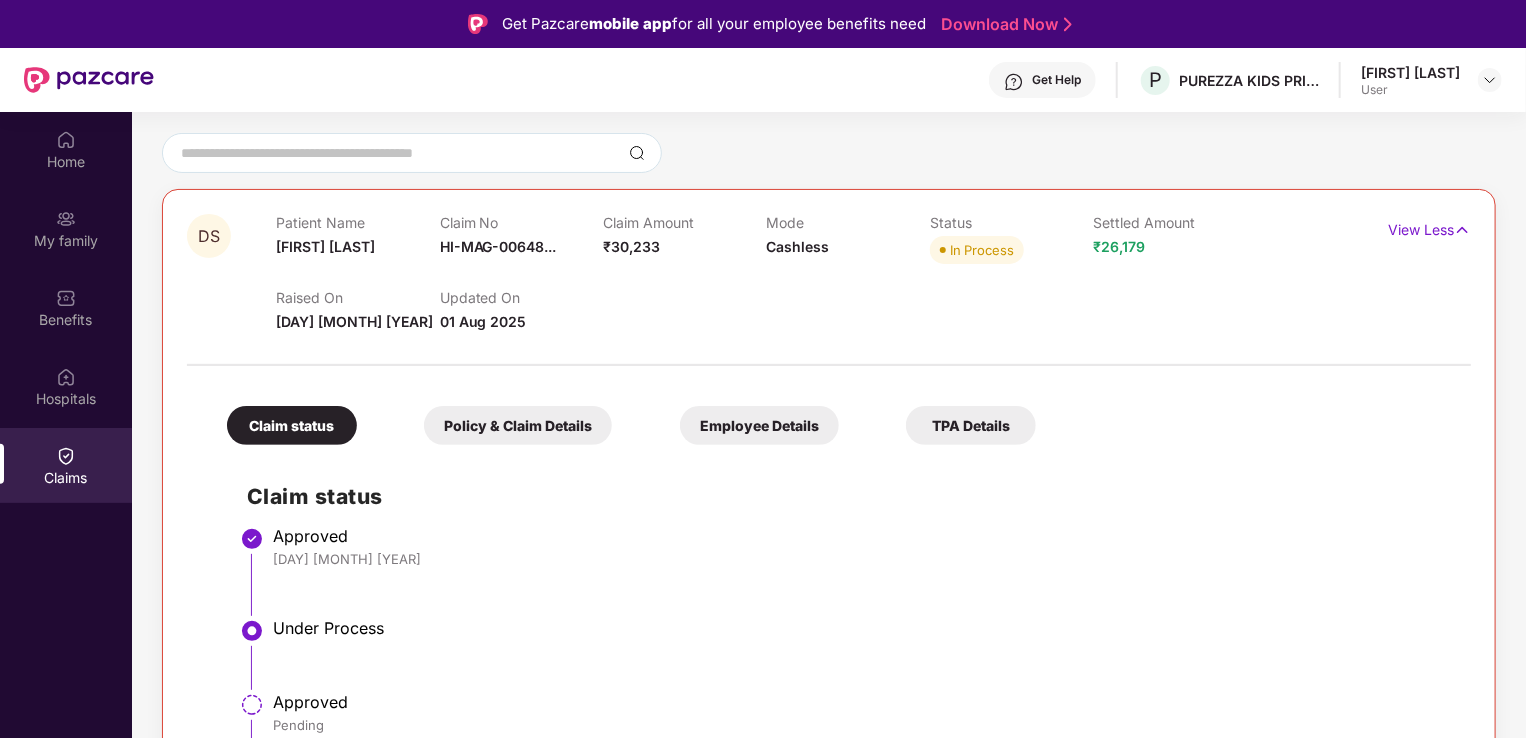 scroll, scrollTop: 200, scrollLeft: 0, axis: vertical 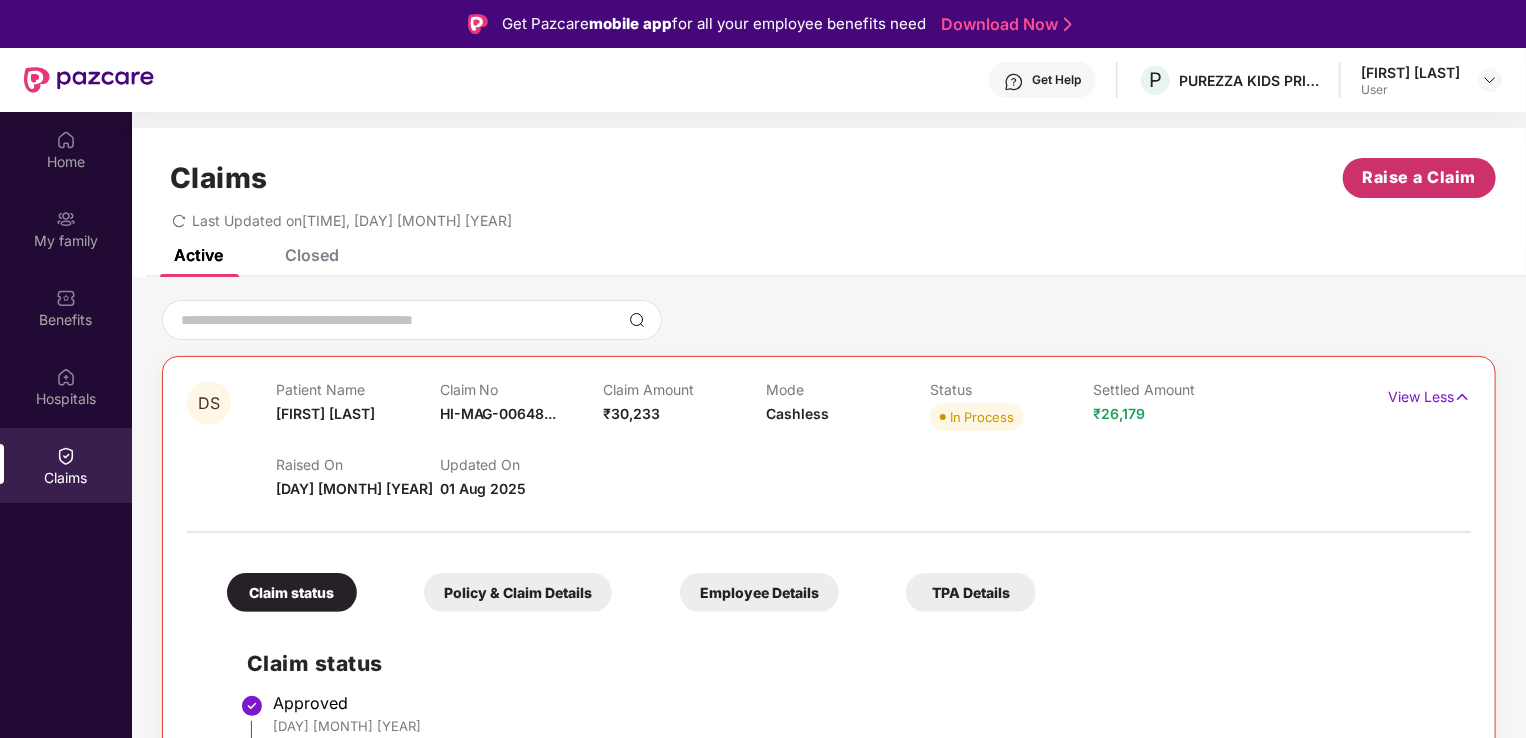 click on "Raise a Claim" at bounding box center [1420, 177] 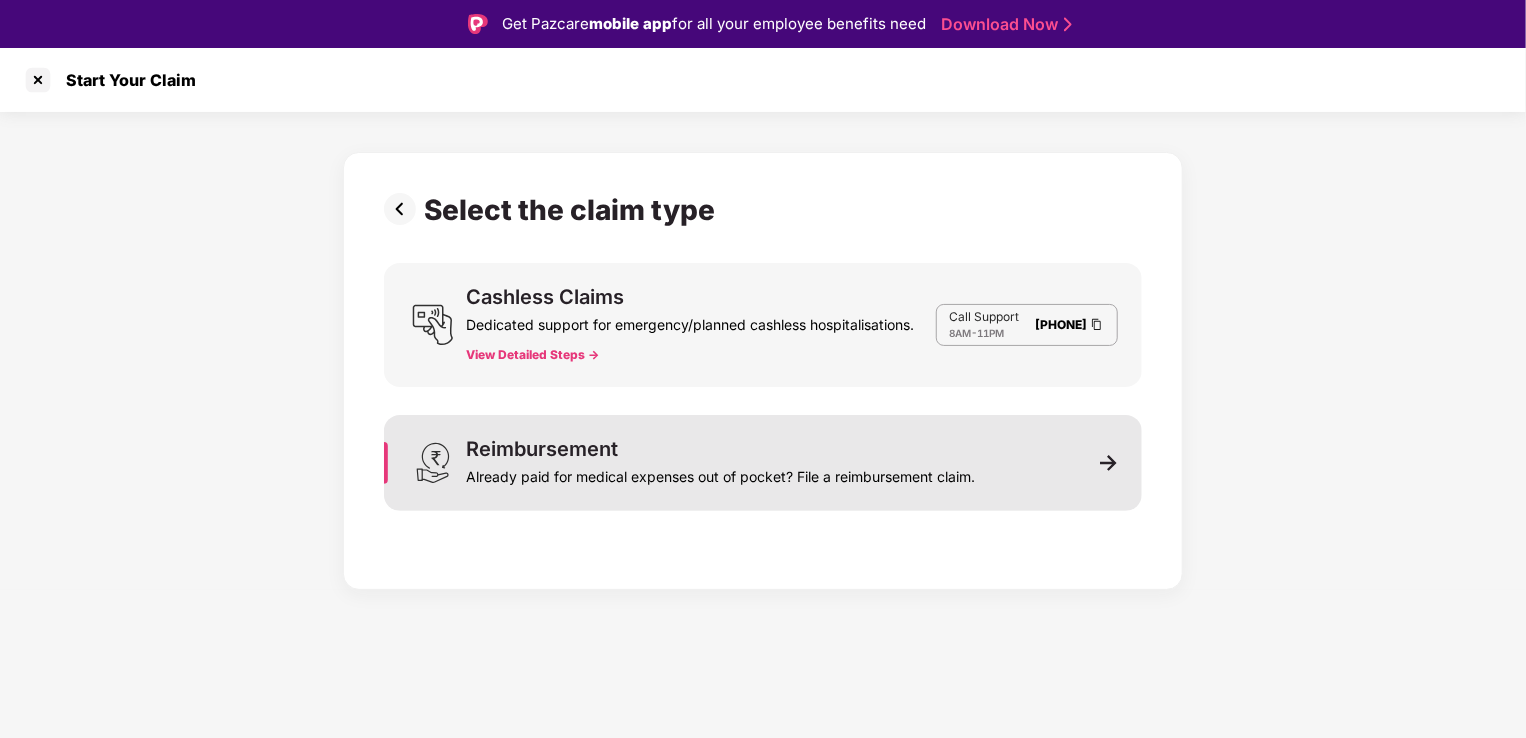 click on "Reimbursement Already paid for medical expenses out of pocket? File a reimbursement claim." at bounding box center (763, 463) 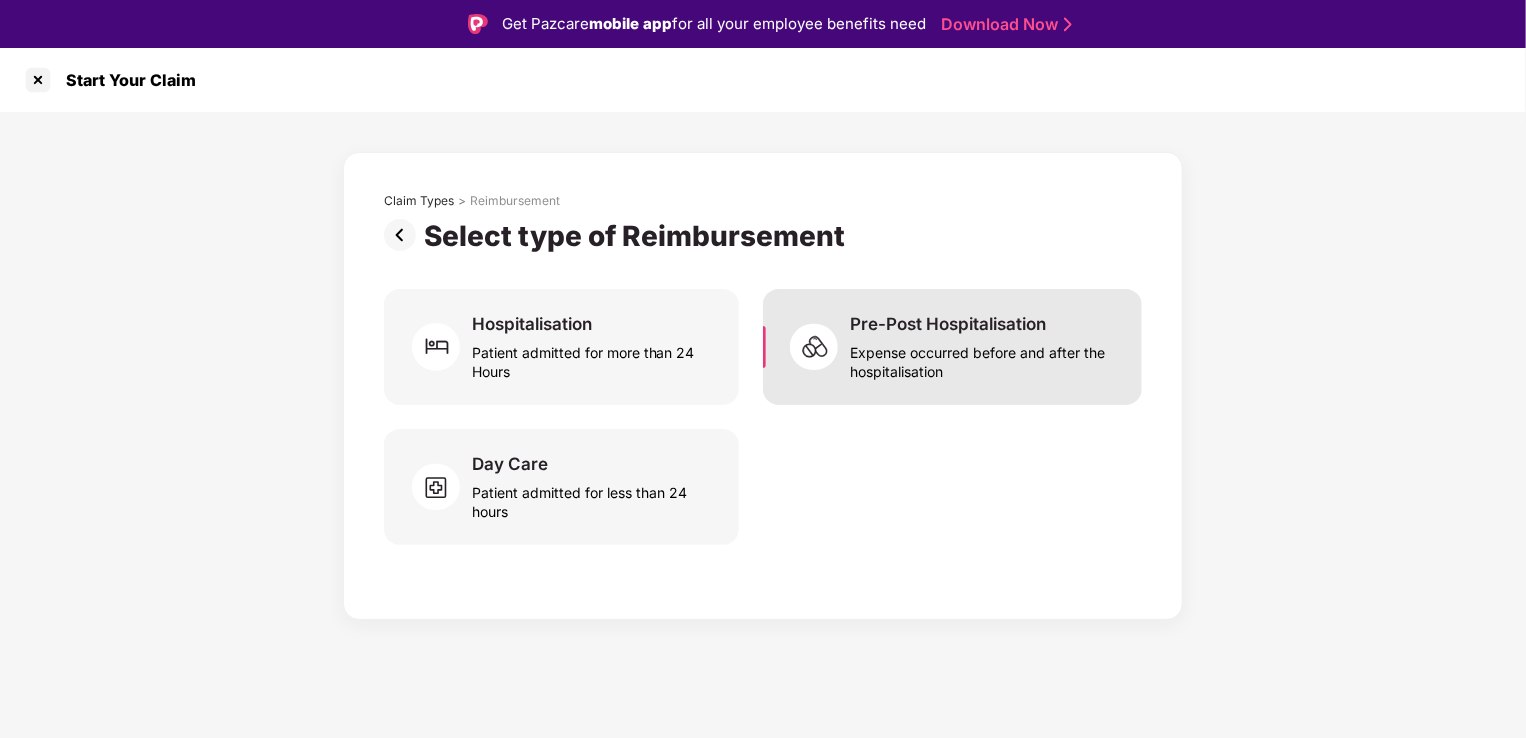 click on "Expense occurred before and after the hospitalisation" at bounding box center (984, 358) 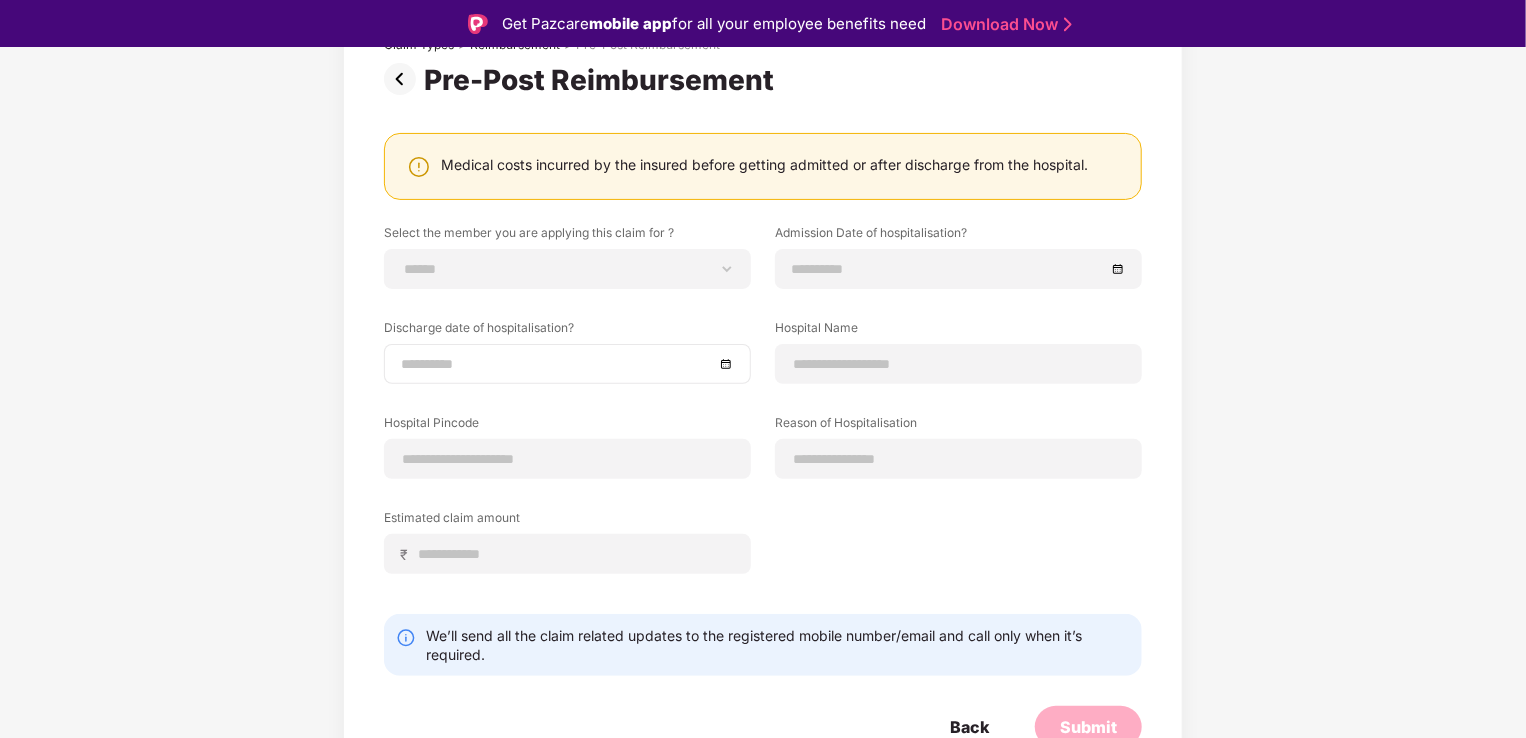 scroll, scrollTop: 0, scrollLeft: 0, axis: both 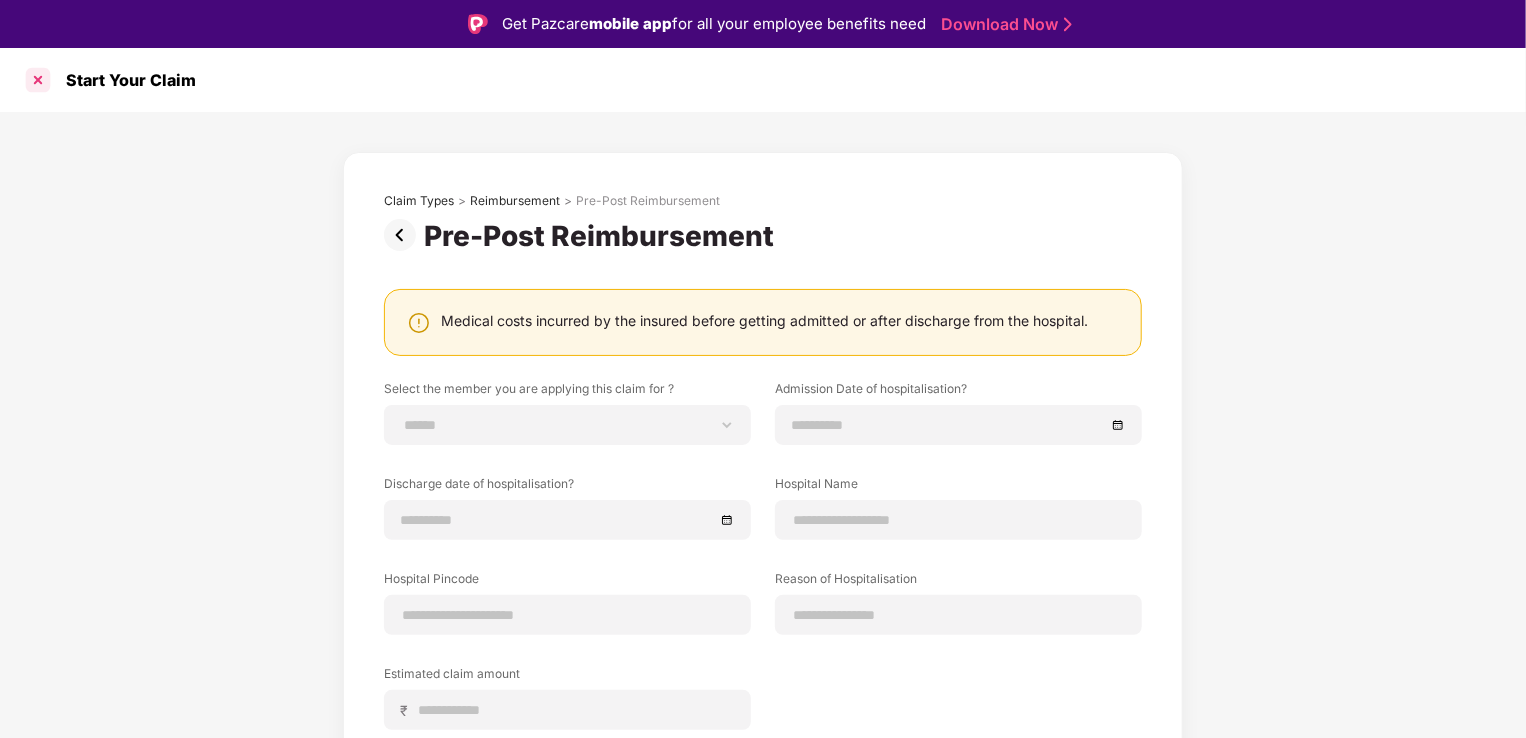 click at bounding box center [38, 80] 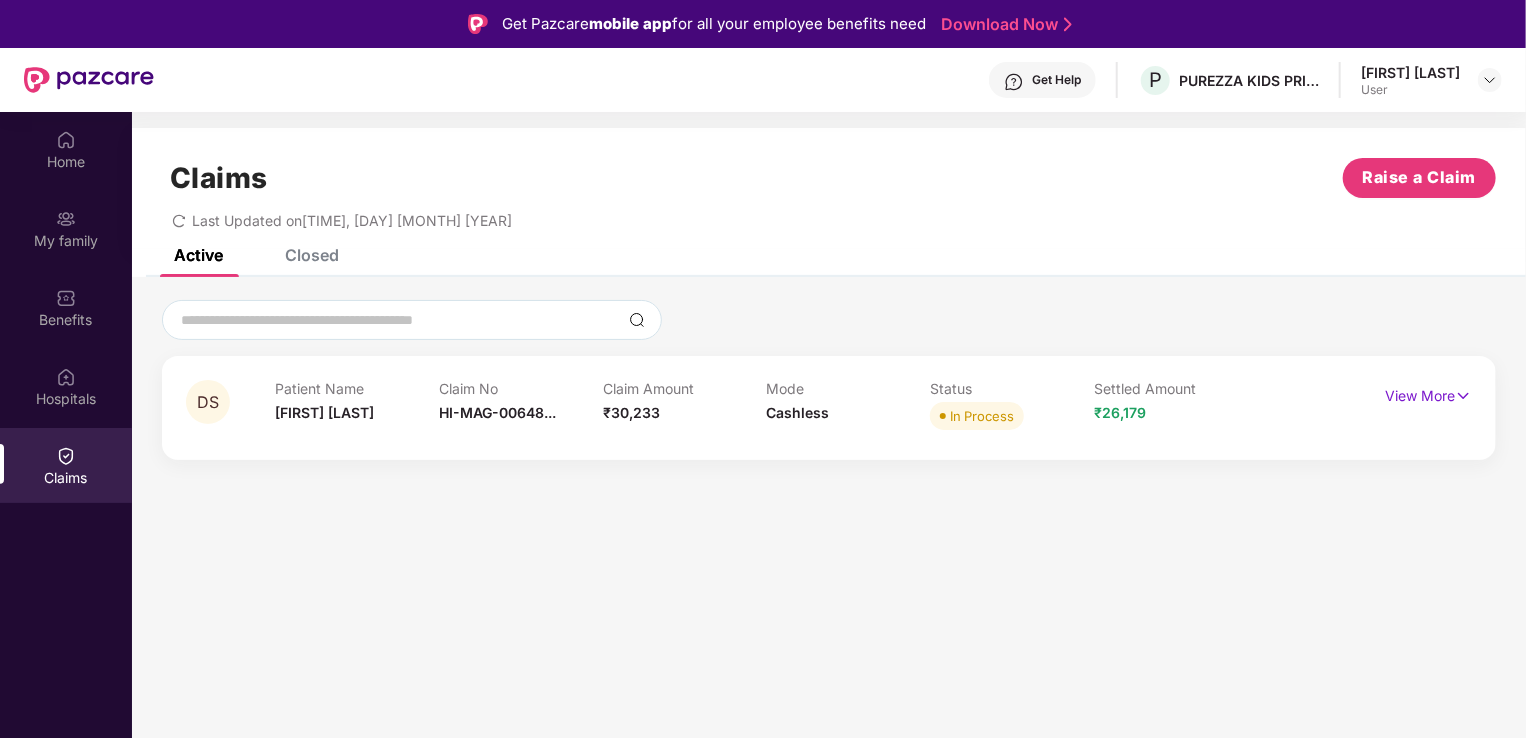 click on "Closed" at bounding box center (312, 255) 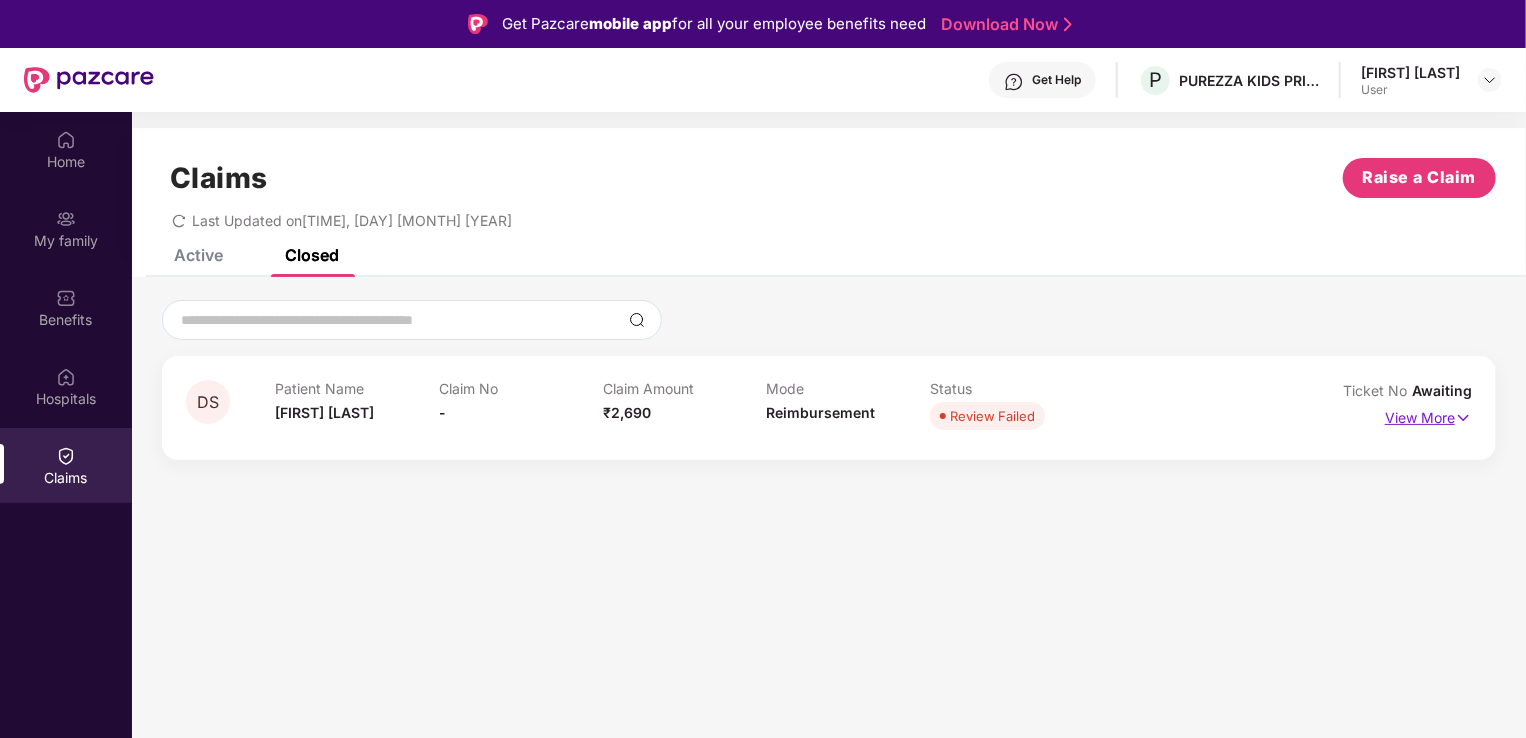 click on "View More" at bounding box center (1428, 415) 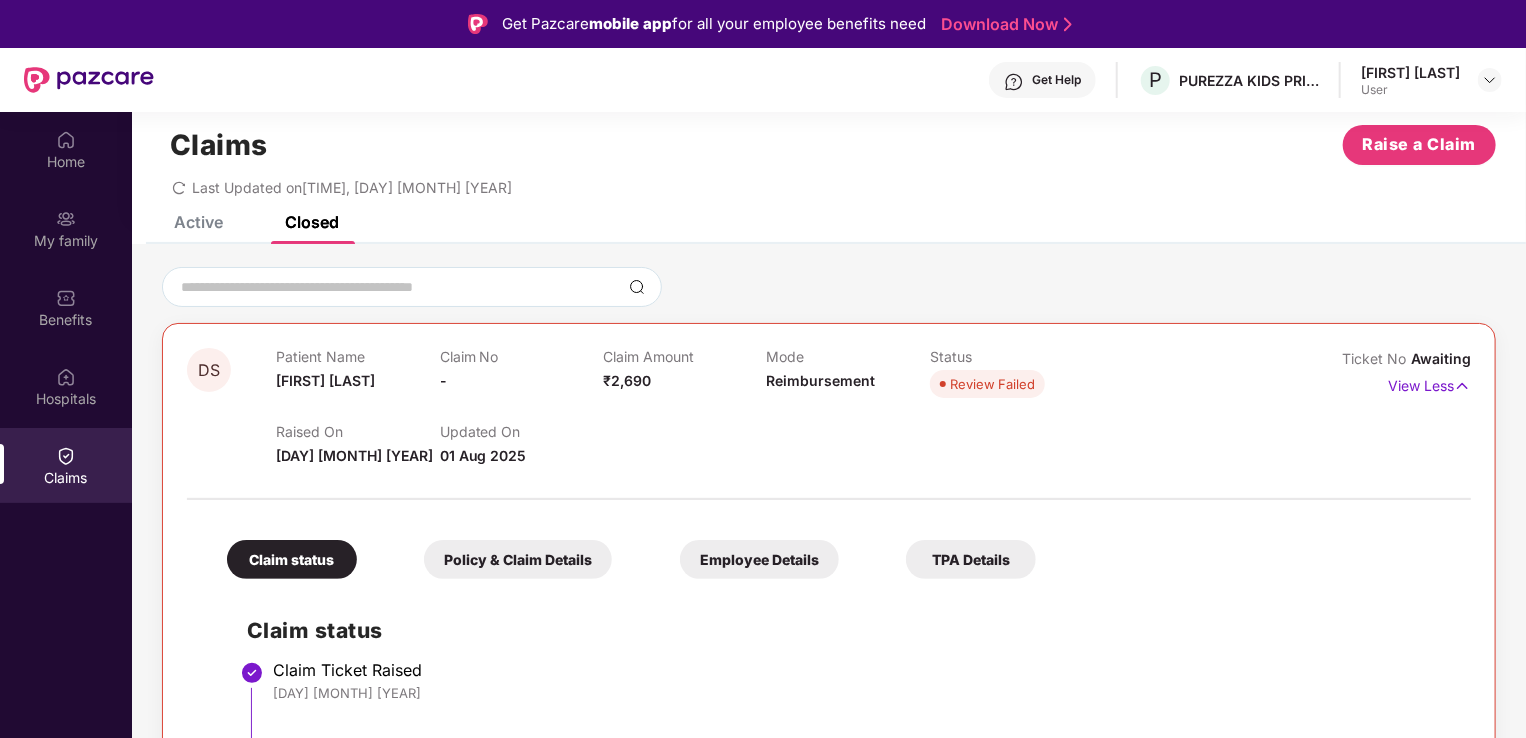 scroll, scrollTop: 34, scrollLeft: 0, axis: vertical 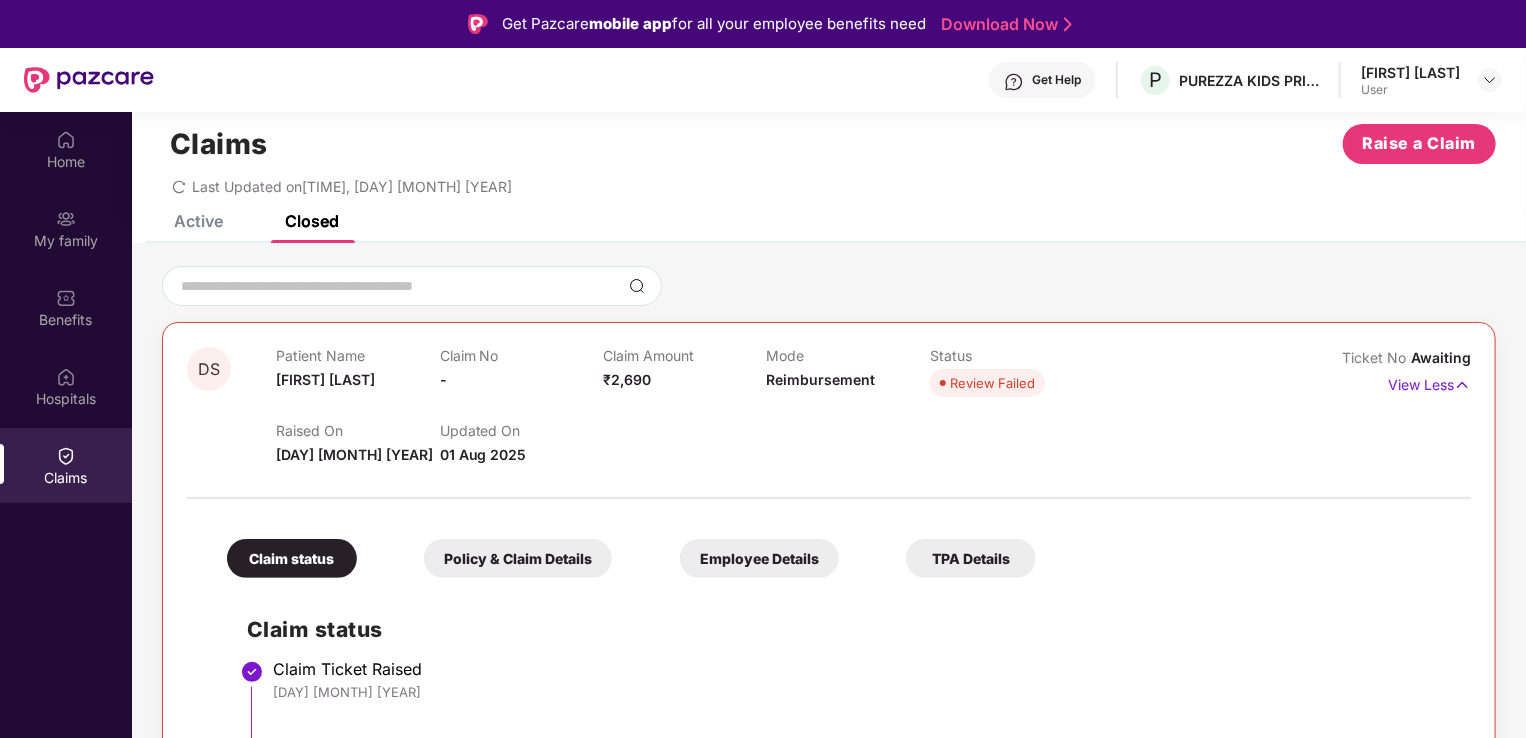 click on "Claim status" at bounding box center [292, 558] 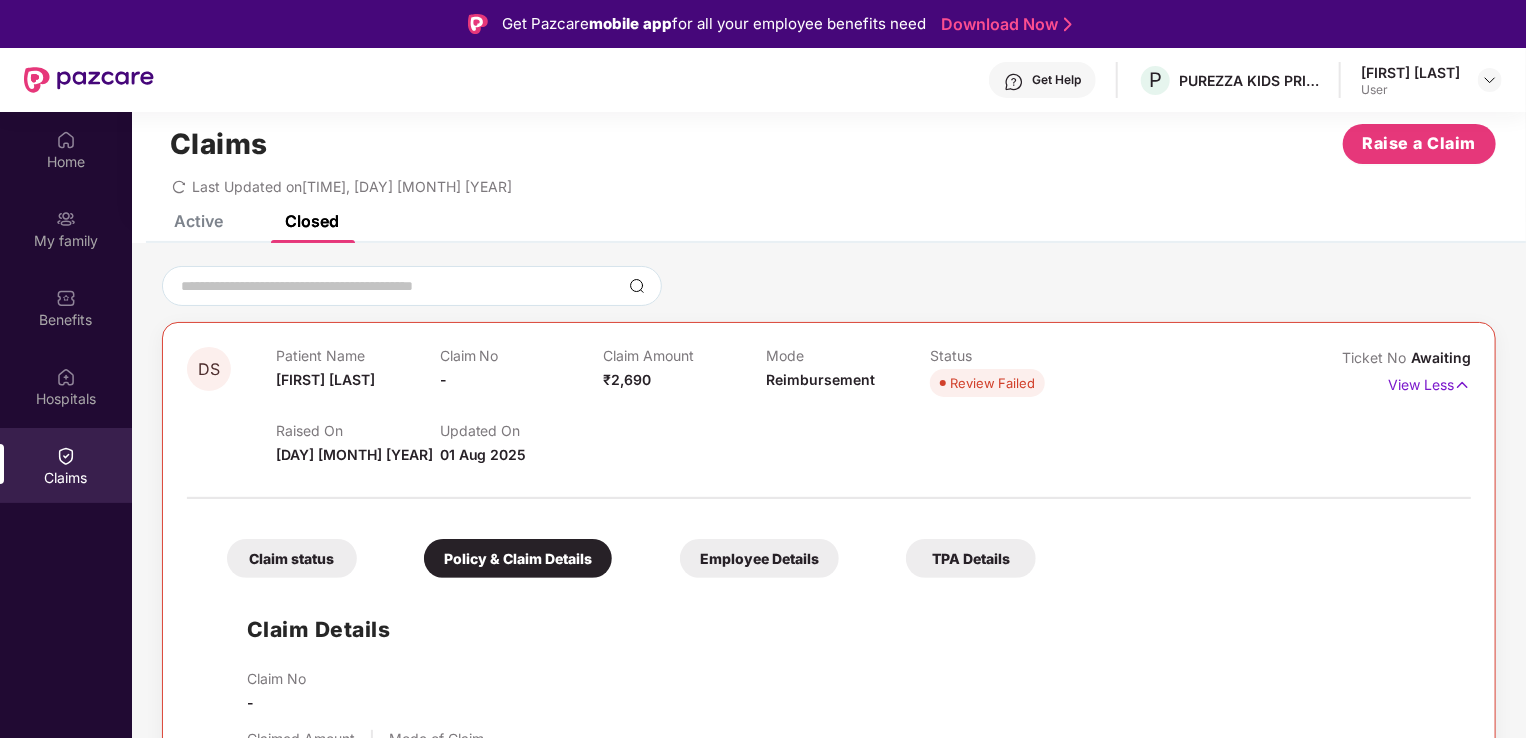 click on "Policy & Claim Details" at bounding box center (518, 558) 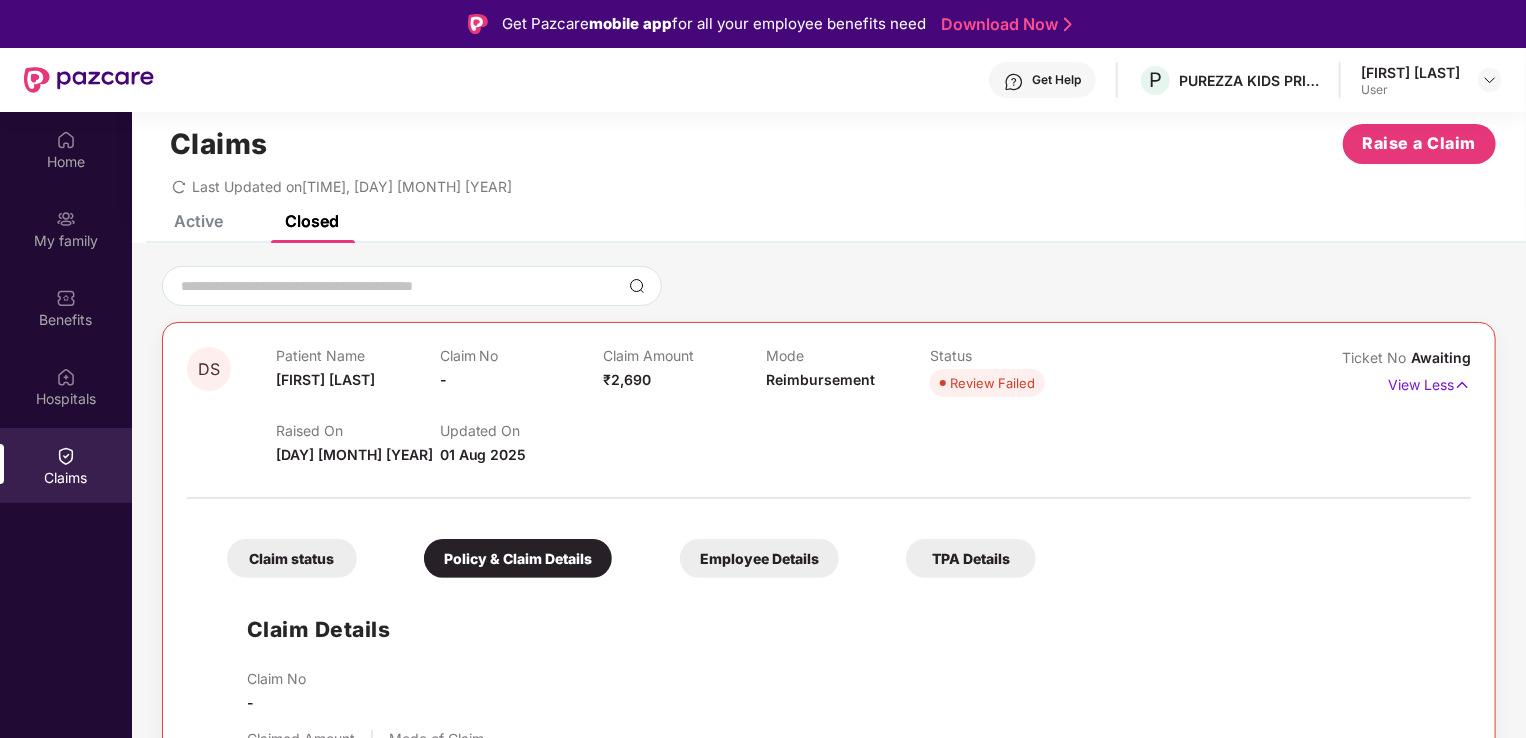 click on "Employee Details" at bounding box center (759, 558) 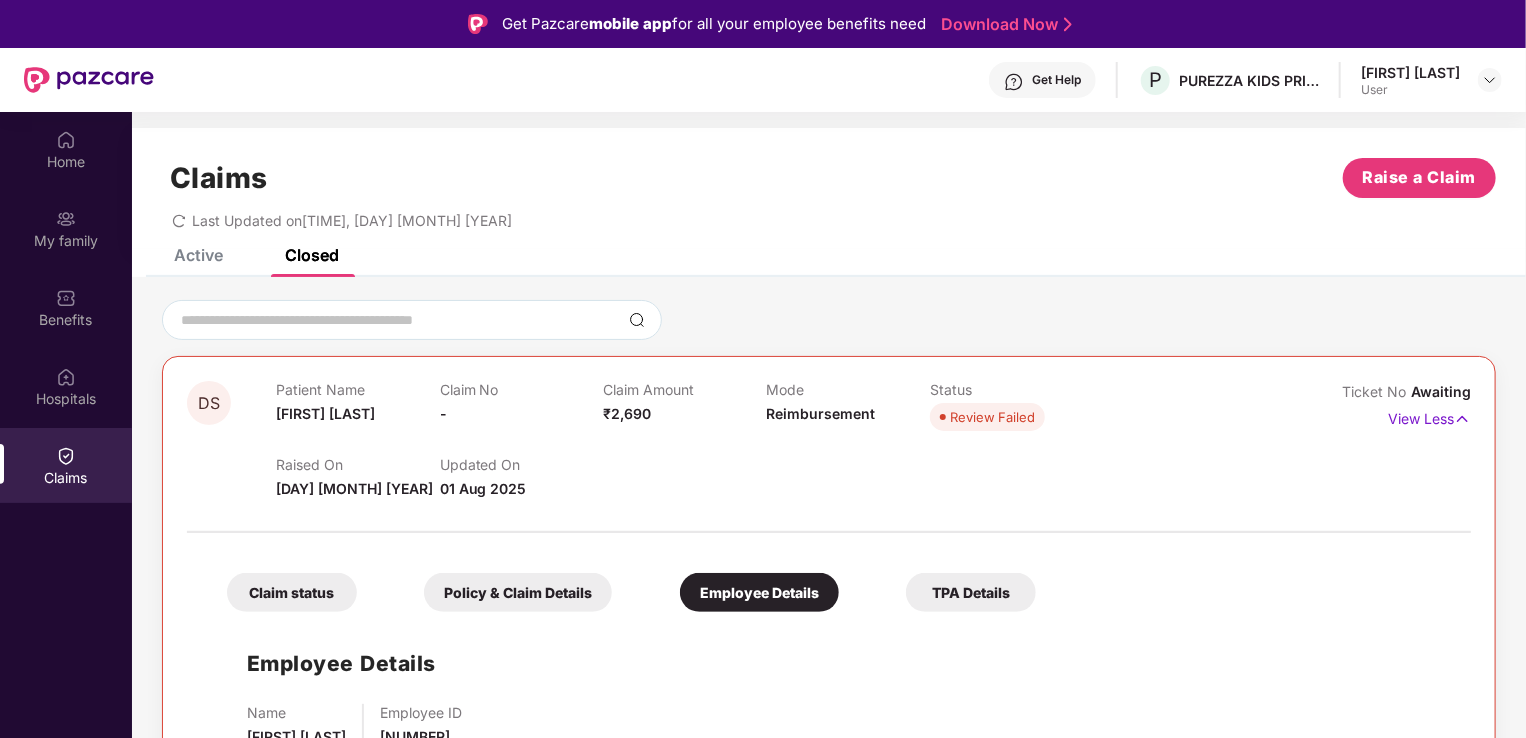 click on "TPA Details" at bounding box center [971, 592] 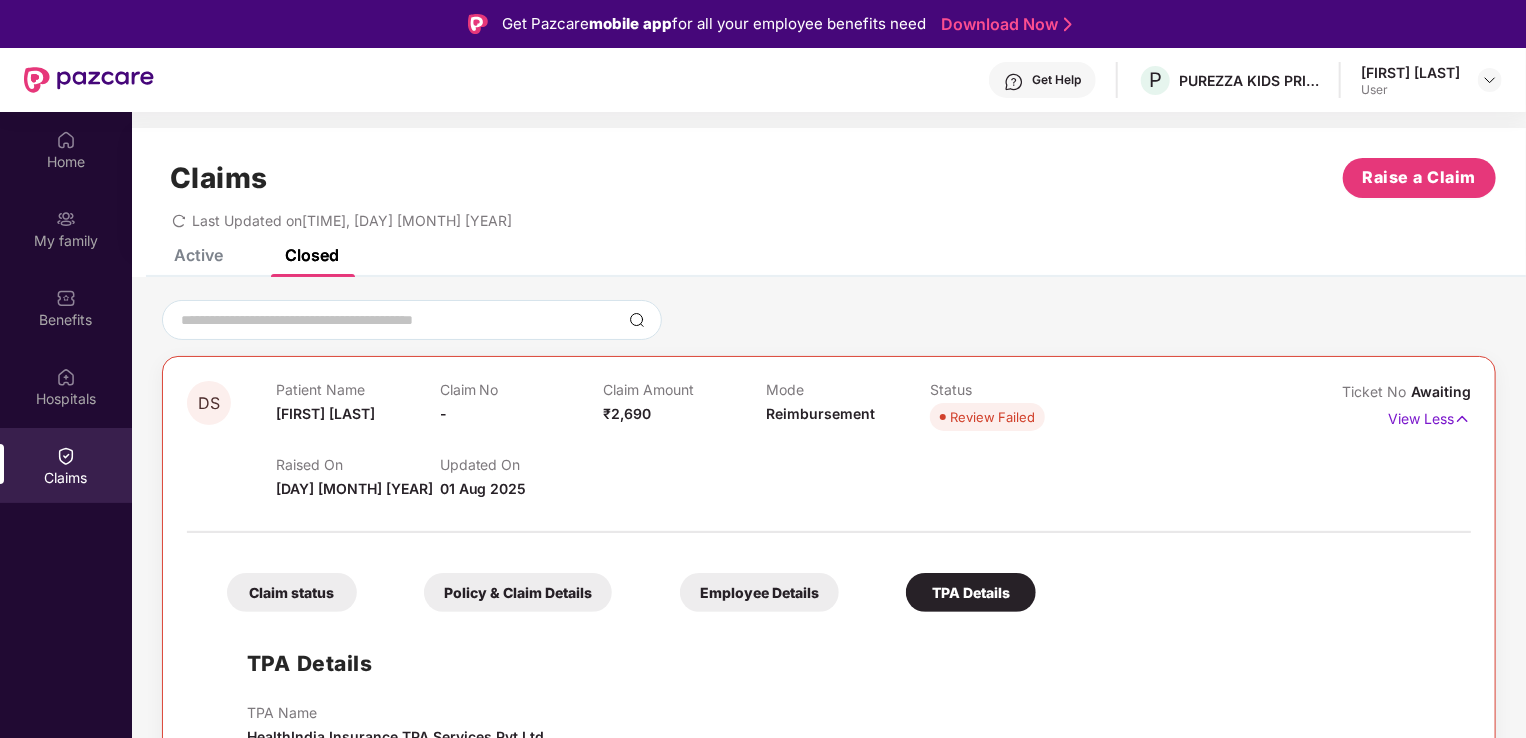 scroll, scrollTop: 2, scrollLeft: 0, axis: vertical 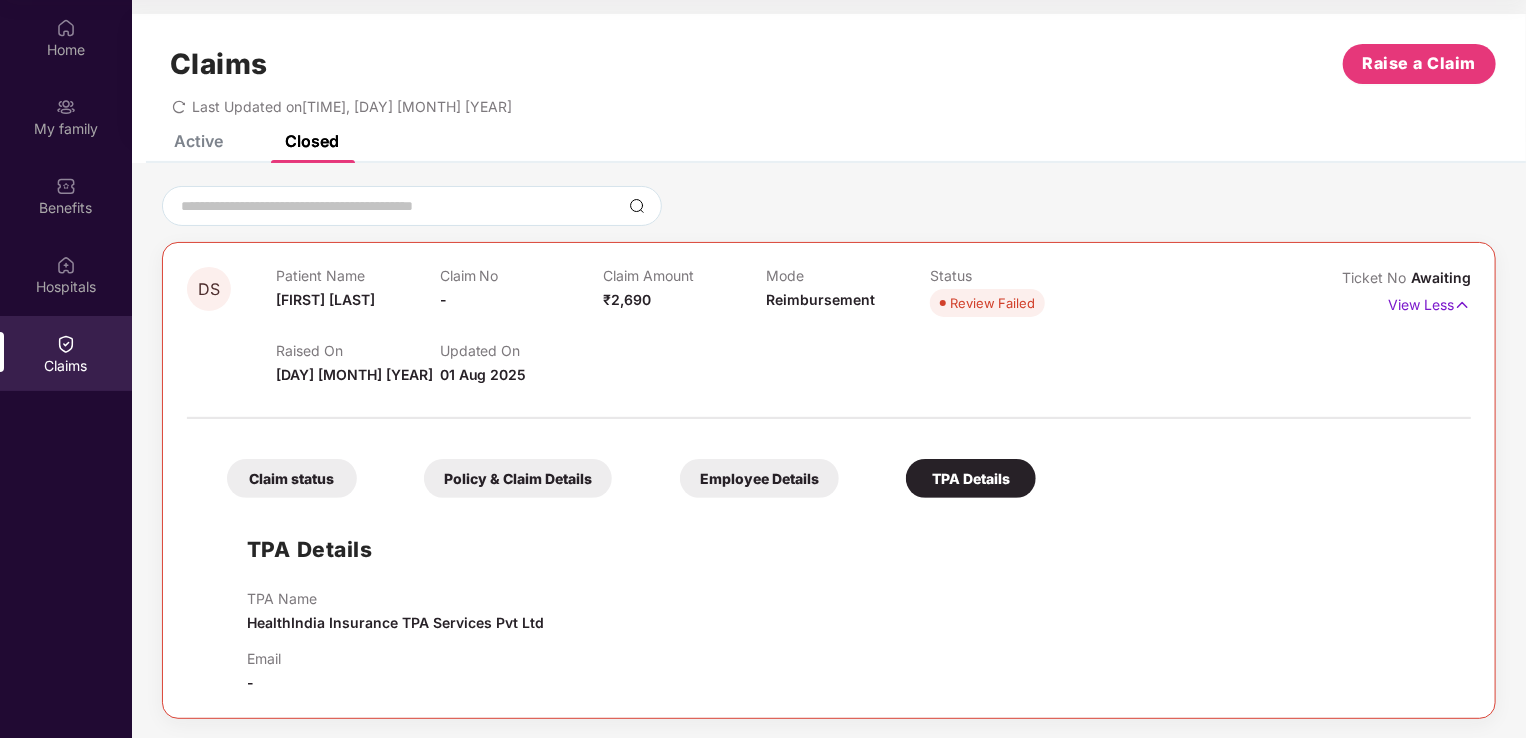 click on "Claim status" at bounding box center (292, 478) 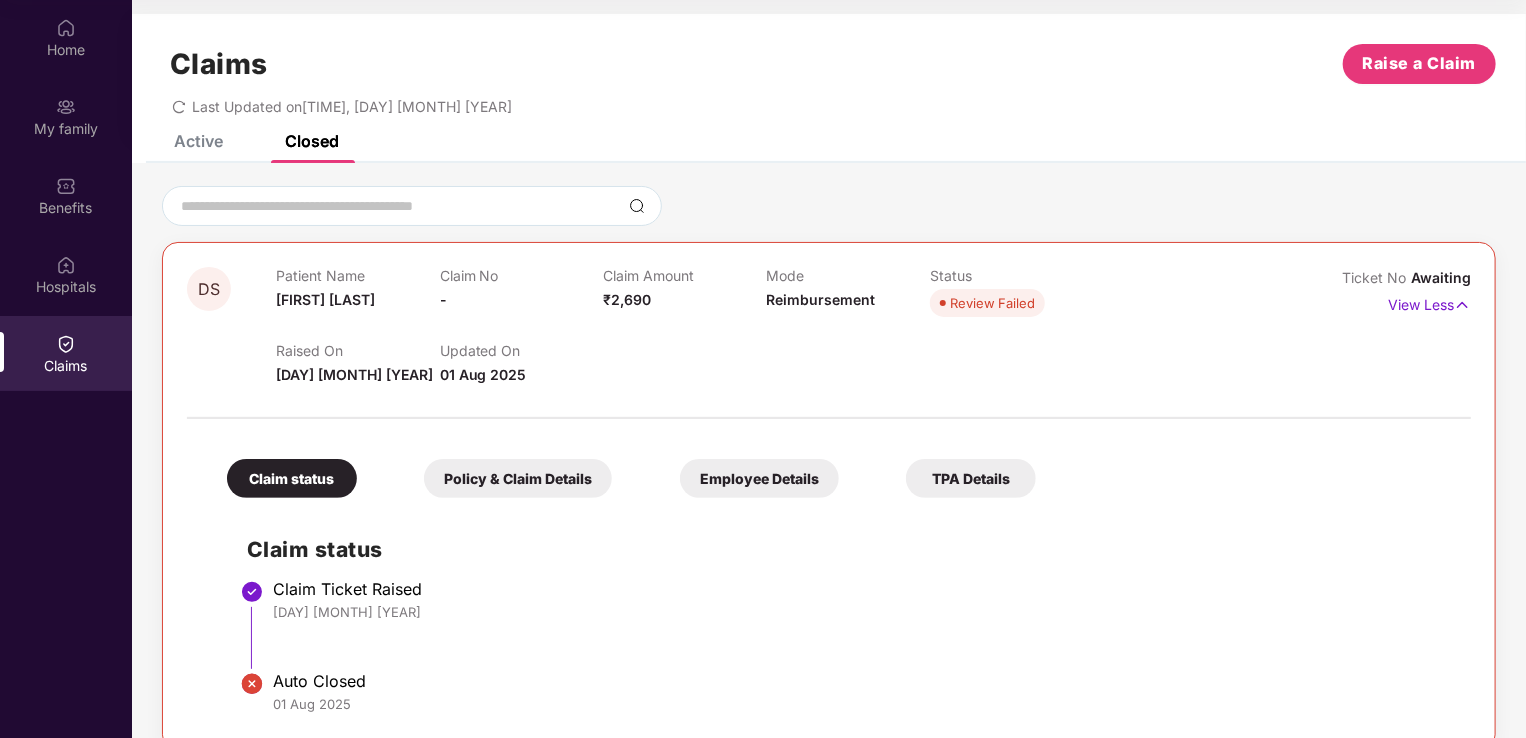 click on "Policy & Claim Details" at bounding box center (518, 478) 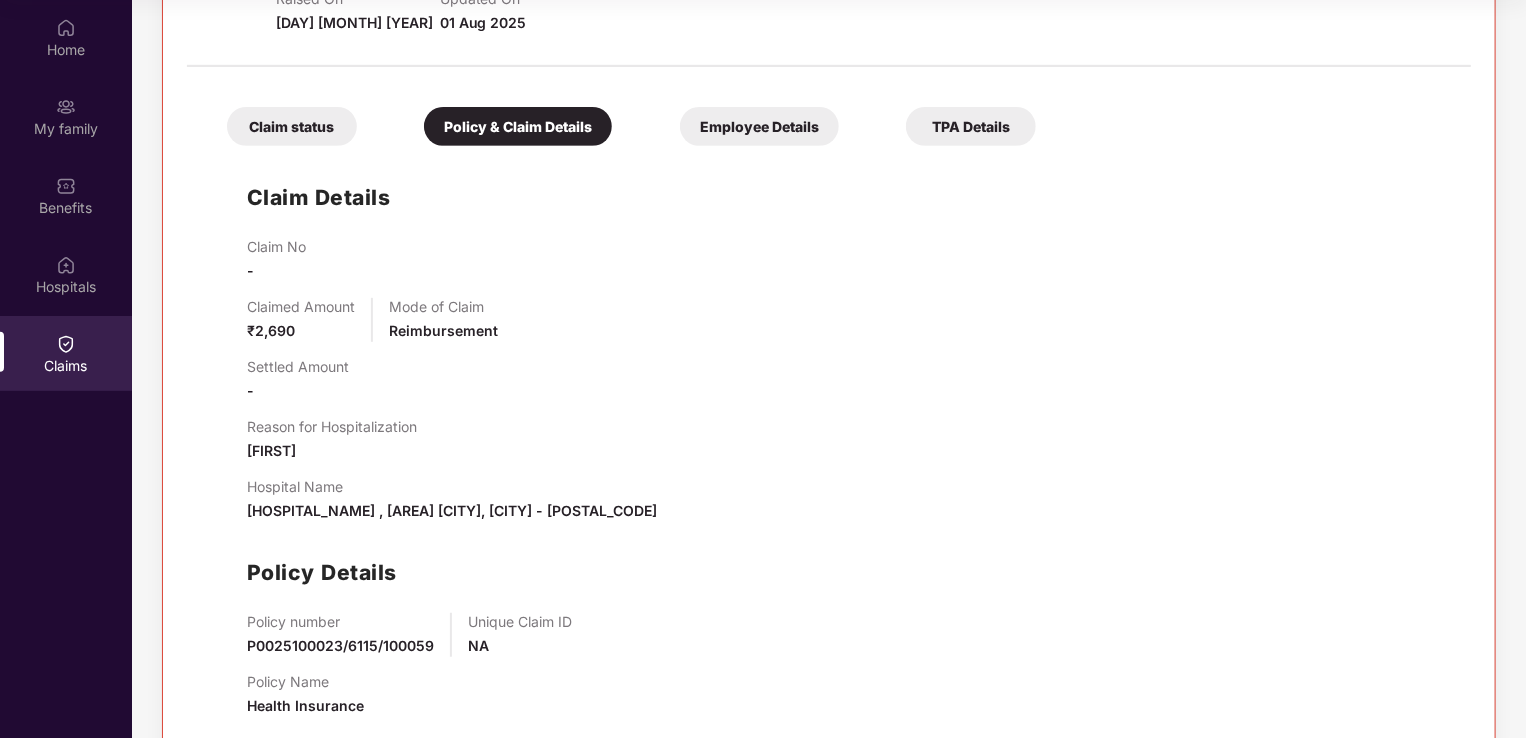 scroll, scrollTop: 393, scrollLeft: 0, axis: vertical 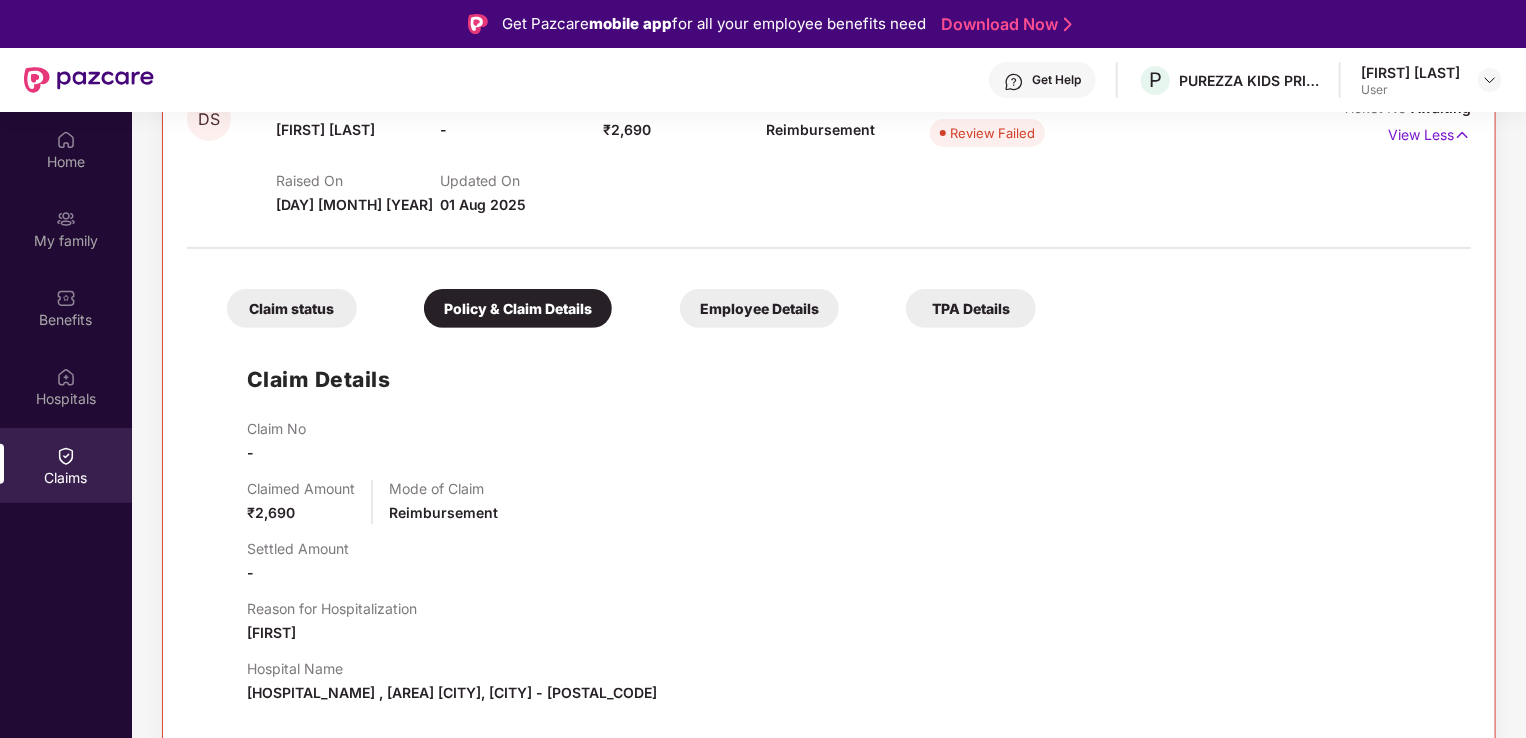 click on "Employee Details" at bounding box center (759, 308) 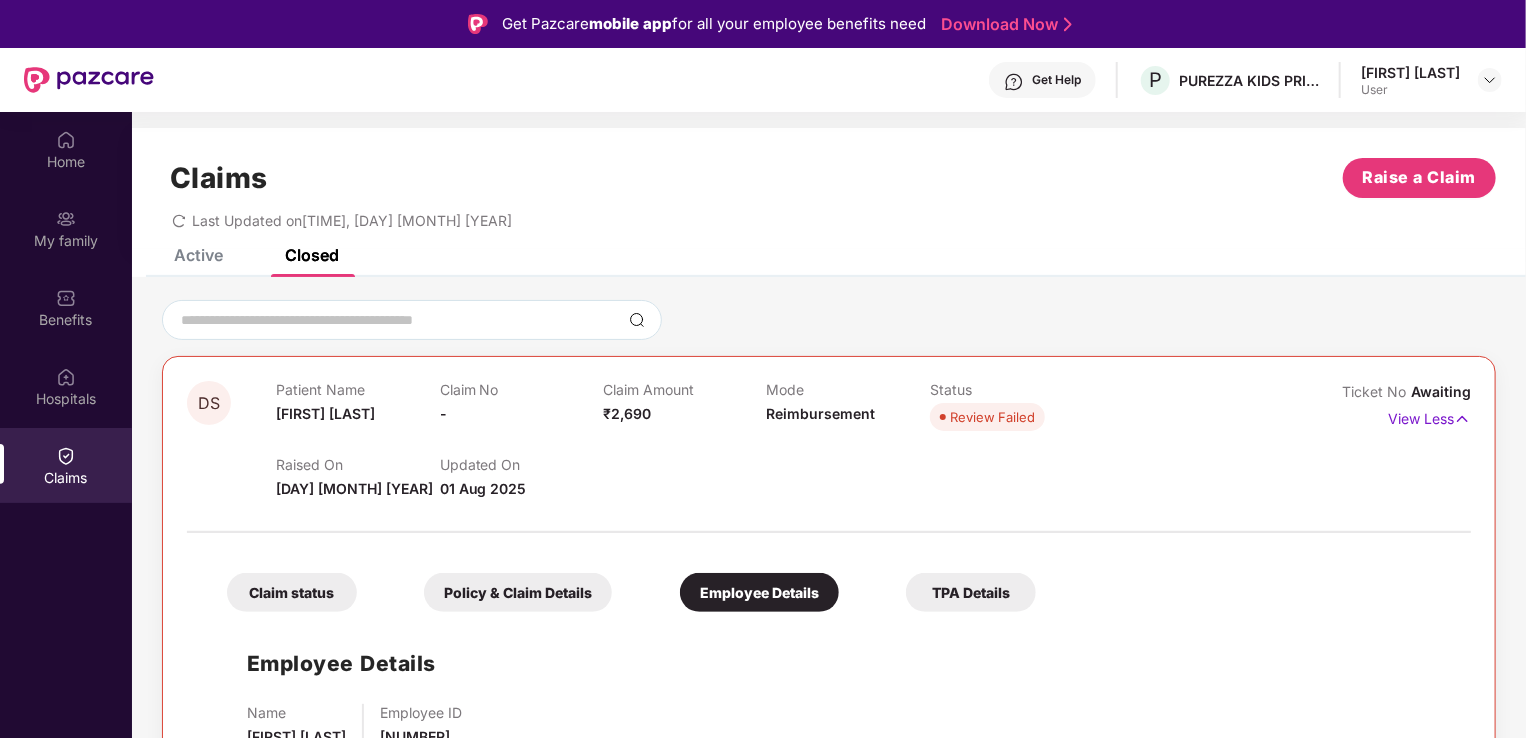 scroll, scrollTop: 0, scrollLeft: 0, axis: both 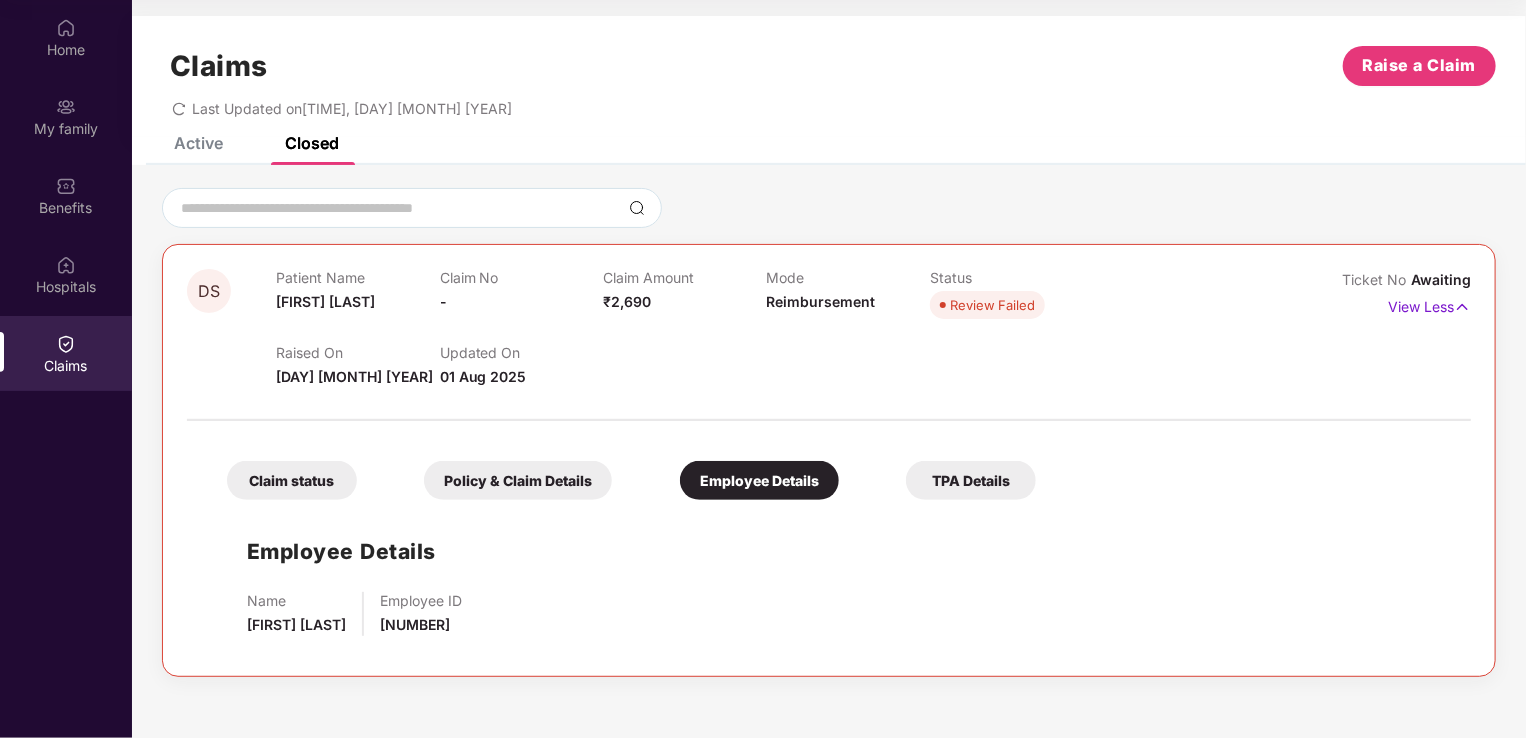 click on "TPA Details" at bounding box center (971, 480) 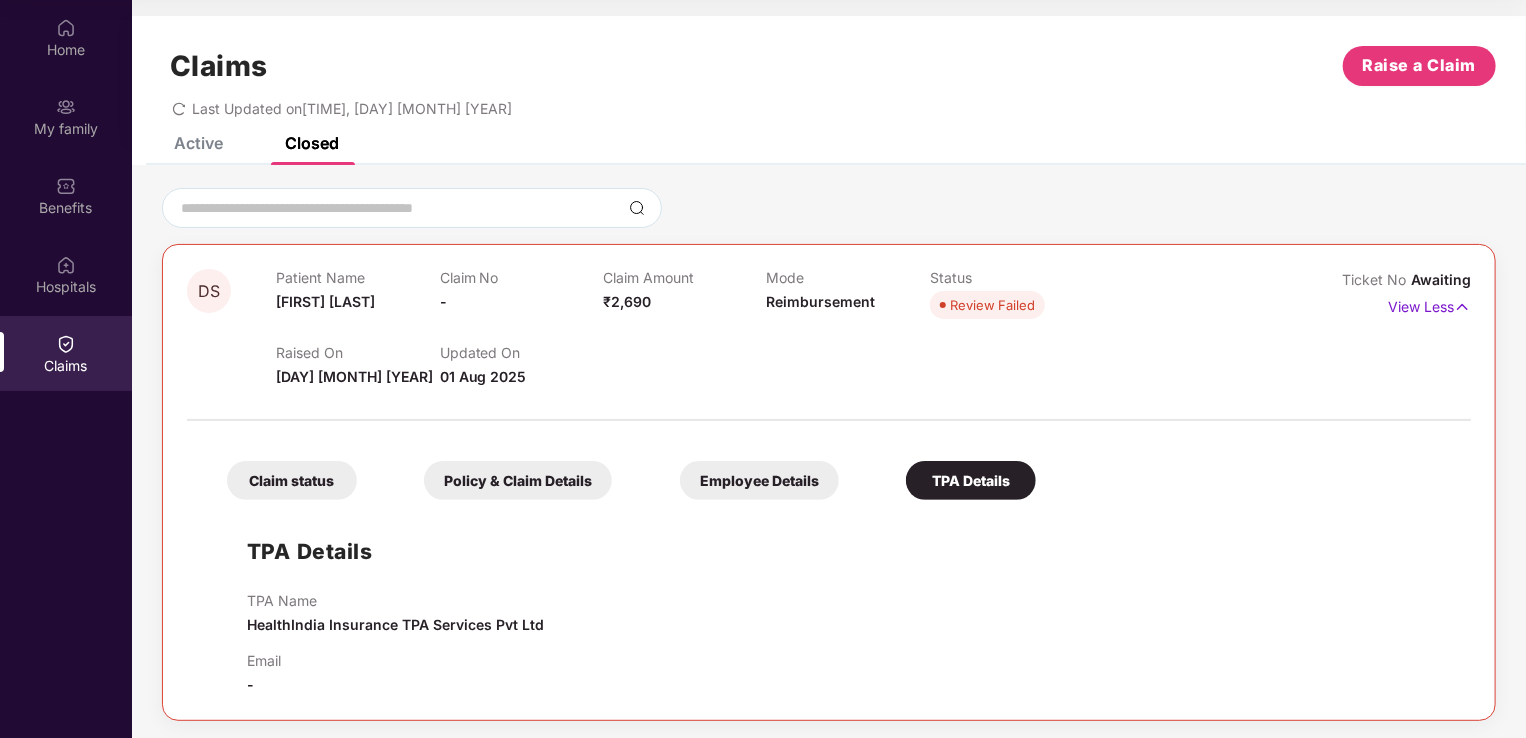 click at bounding box center [829, 410] 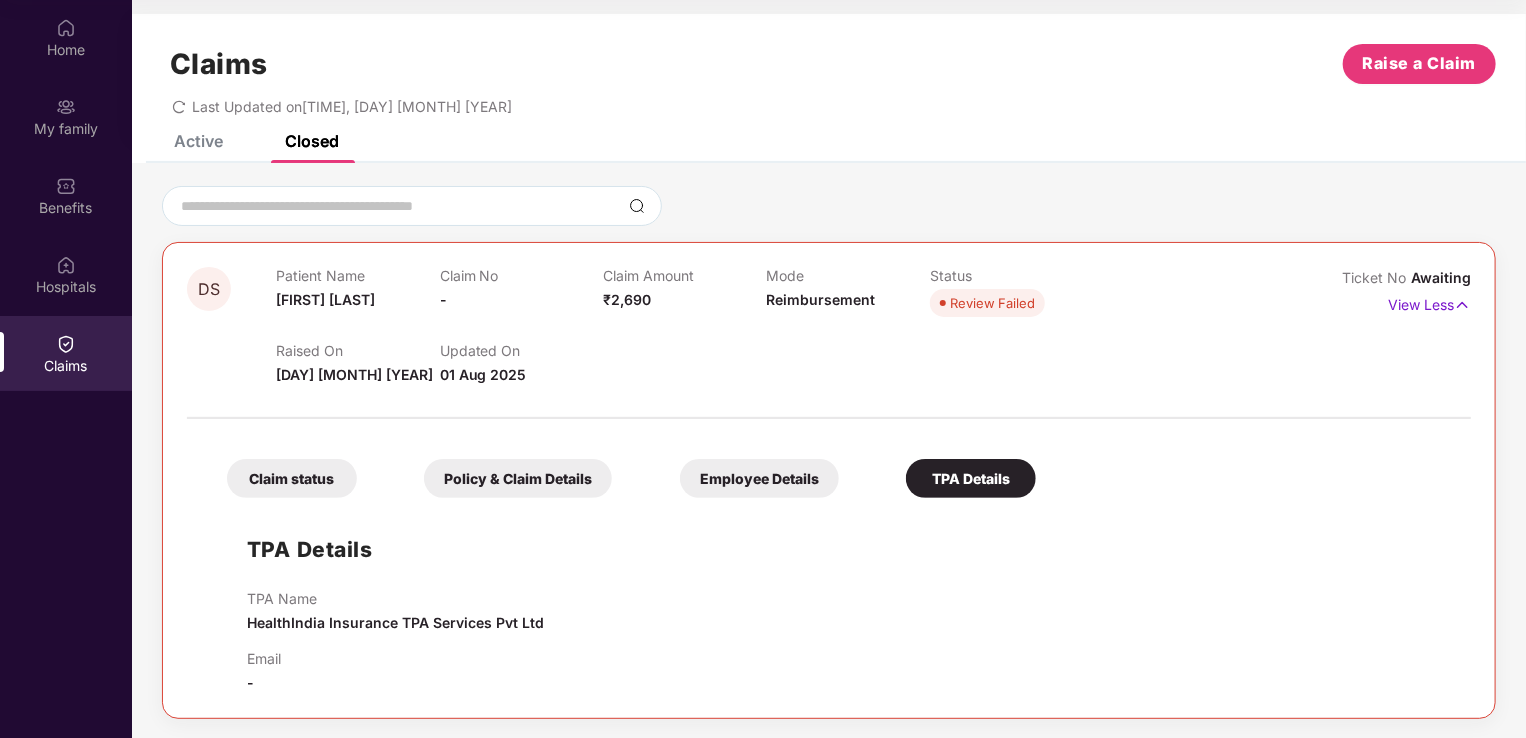 click on "TPA Details" at bounding box center [971, 478] 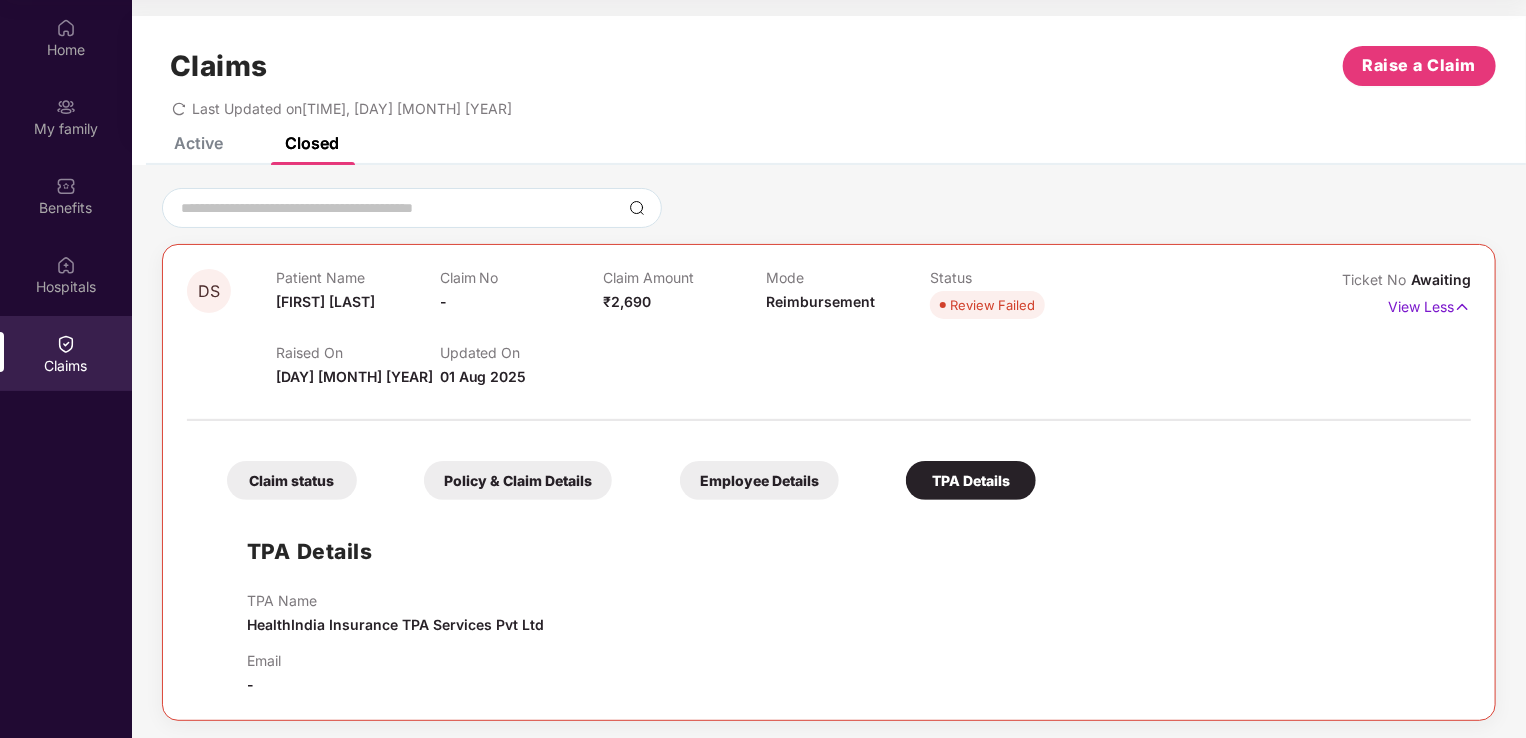 click on "Review Failed" at bounding box center (992, 305) 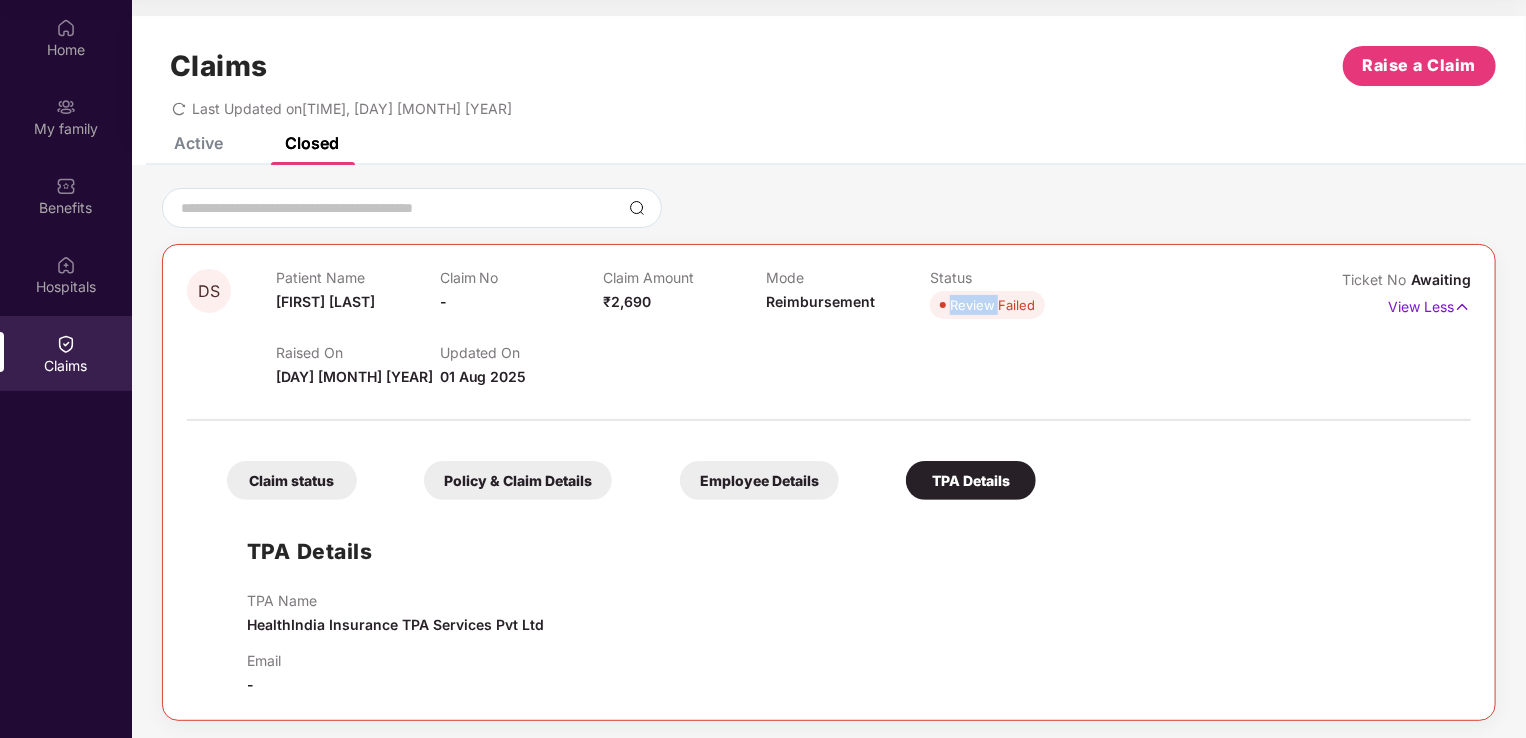 click on "Review Failed" at bounding box center [992, 305] 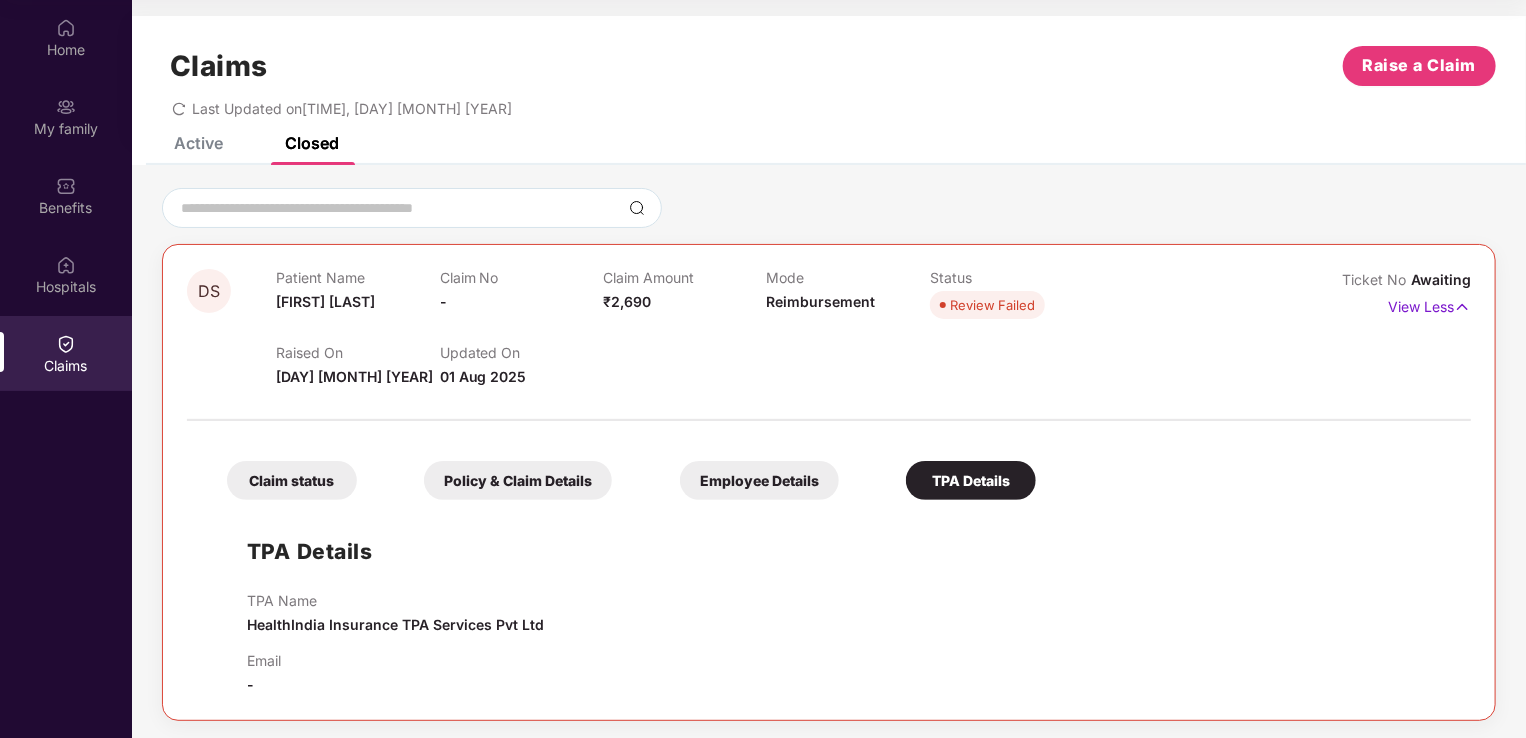 click on "Active" at bounding box center (198, 143) 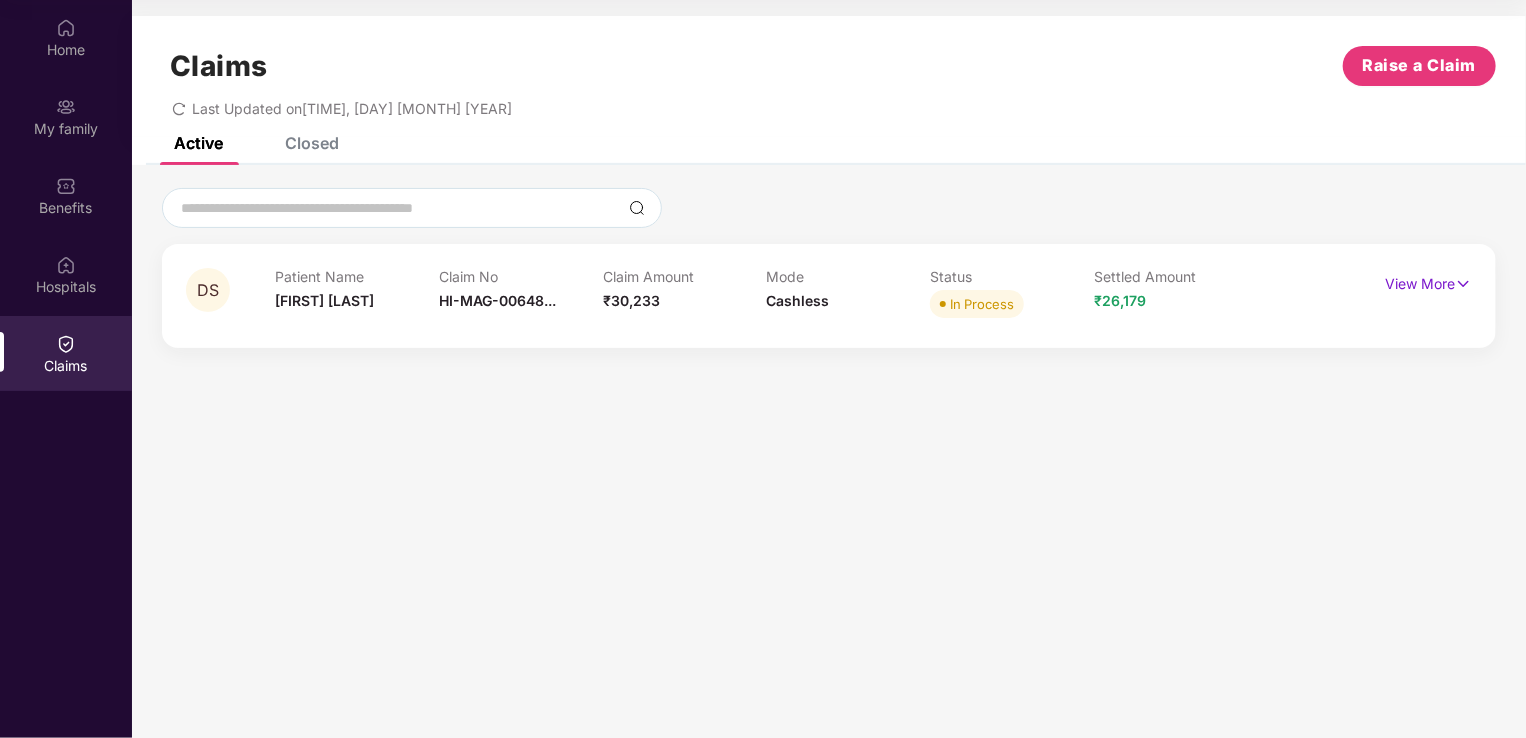 click on "Closed" at bounding box center [312, 143] 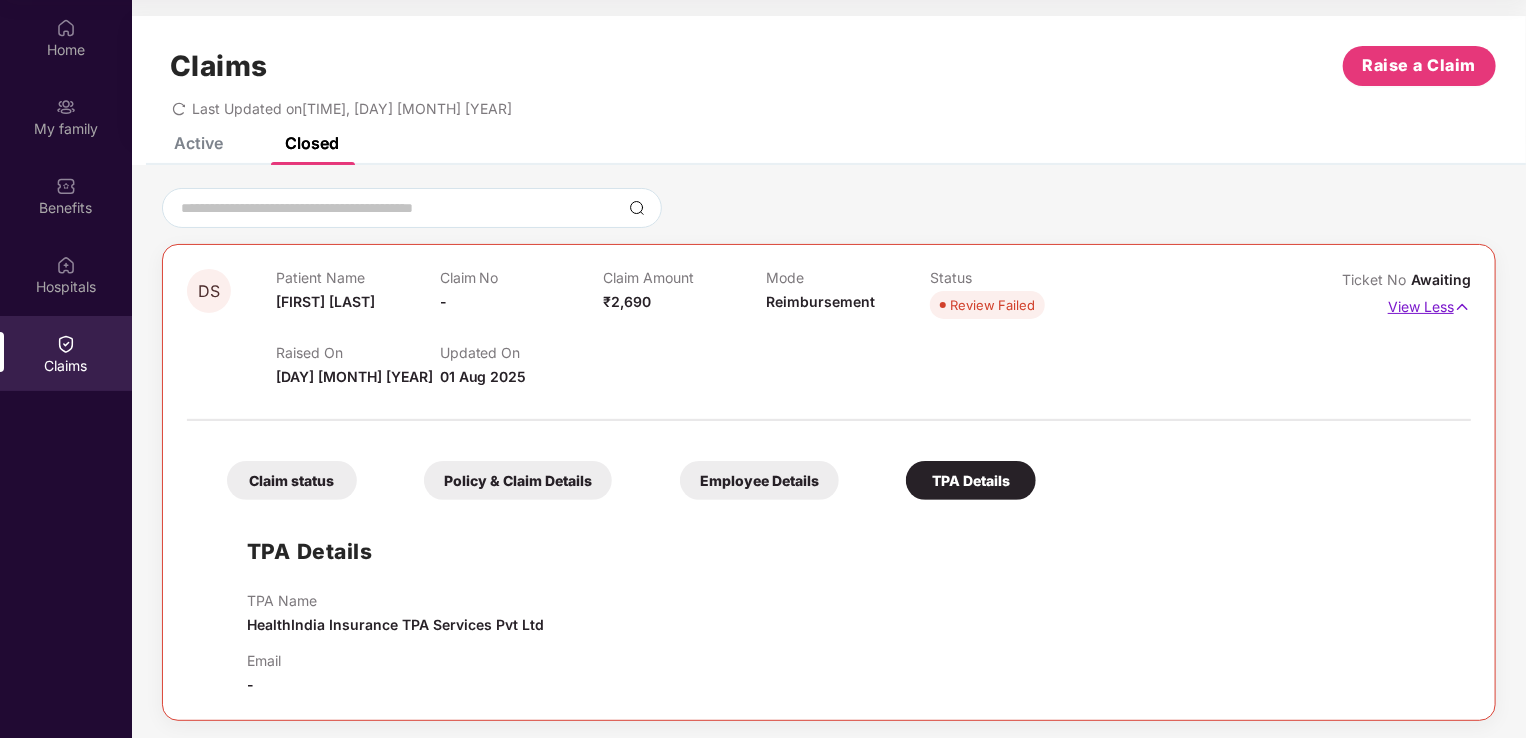 click on "View Less" at bounding box center (1429, 304) 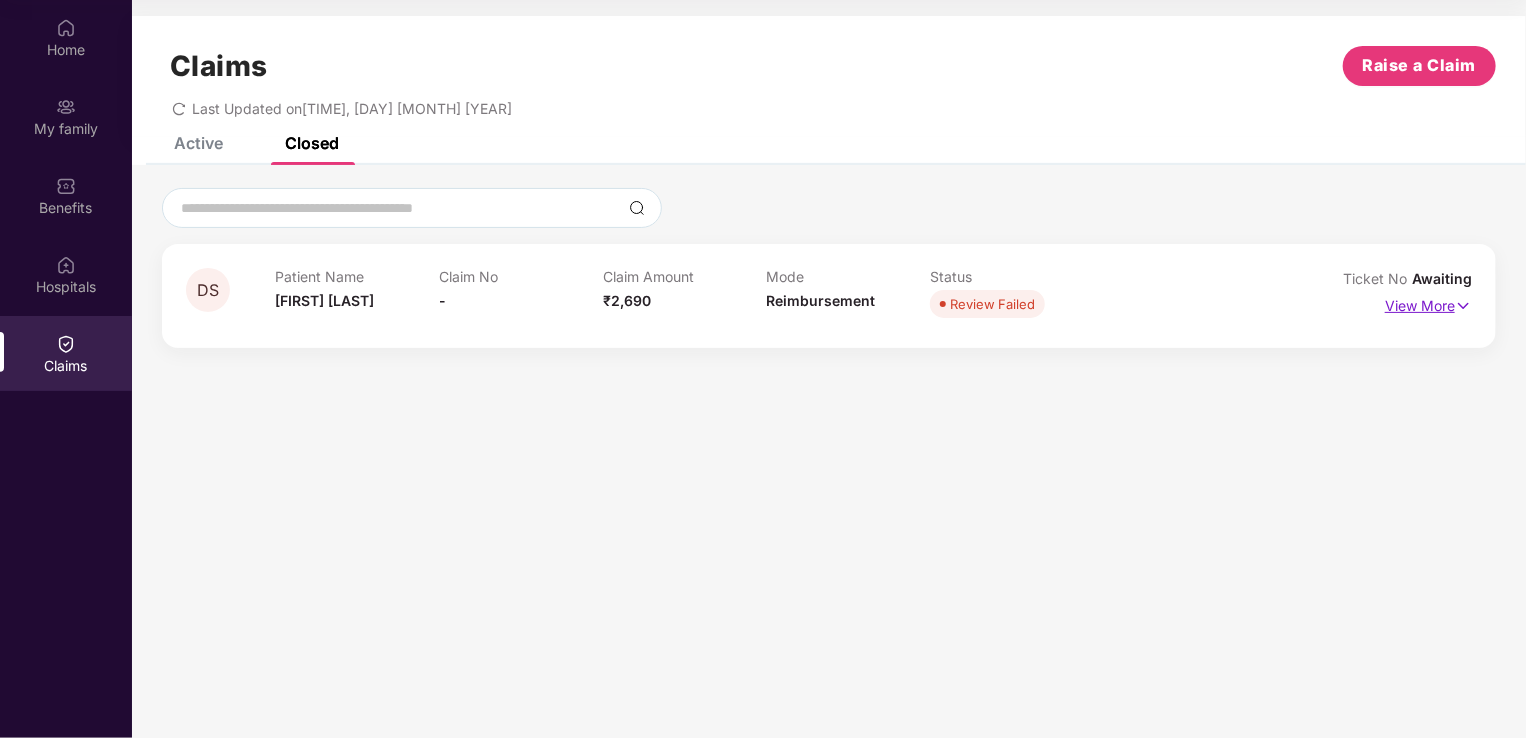 click on "View More" at bounding box center (1428, 303) 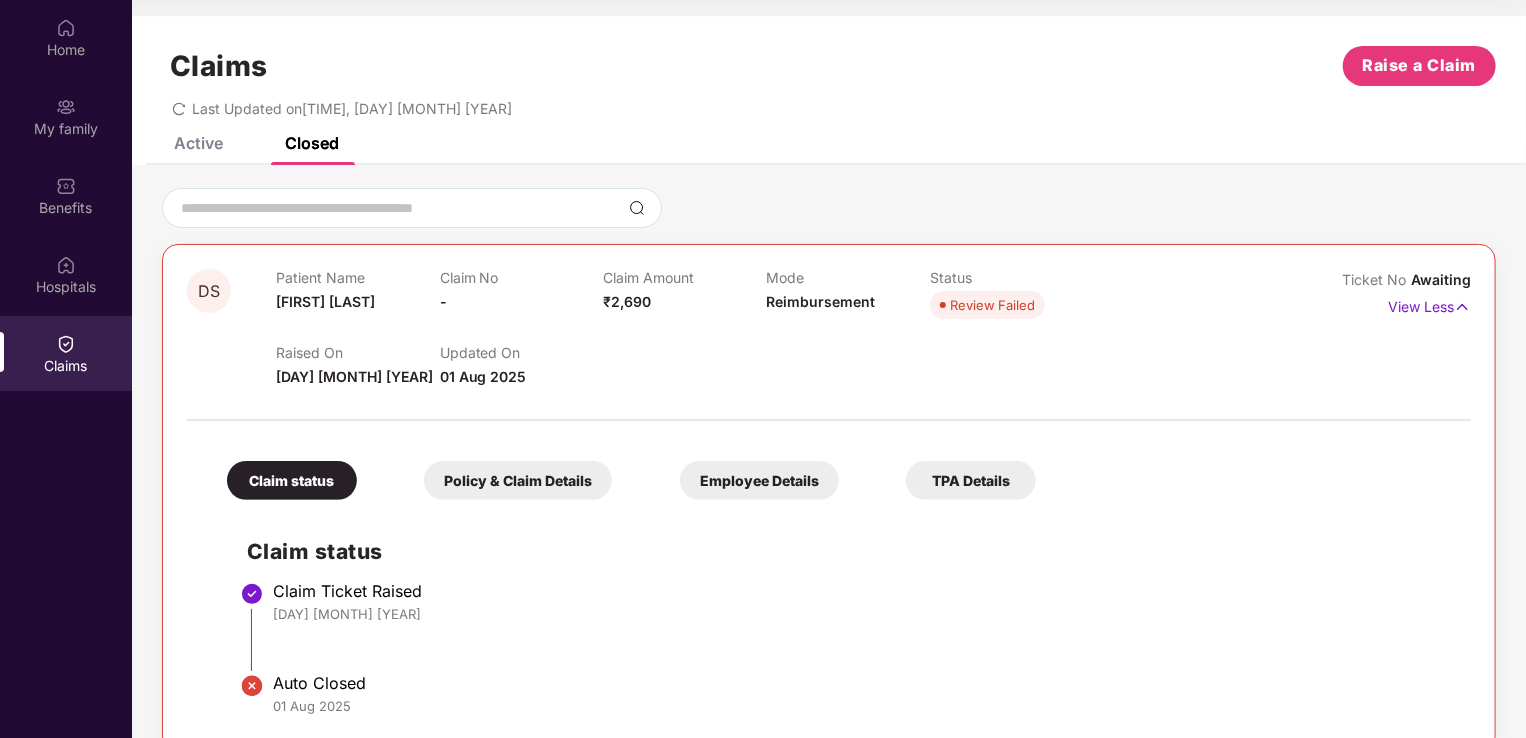 scroll, scrollTop: 34, scrollLeft: 0, axis: vertical 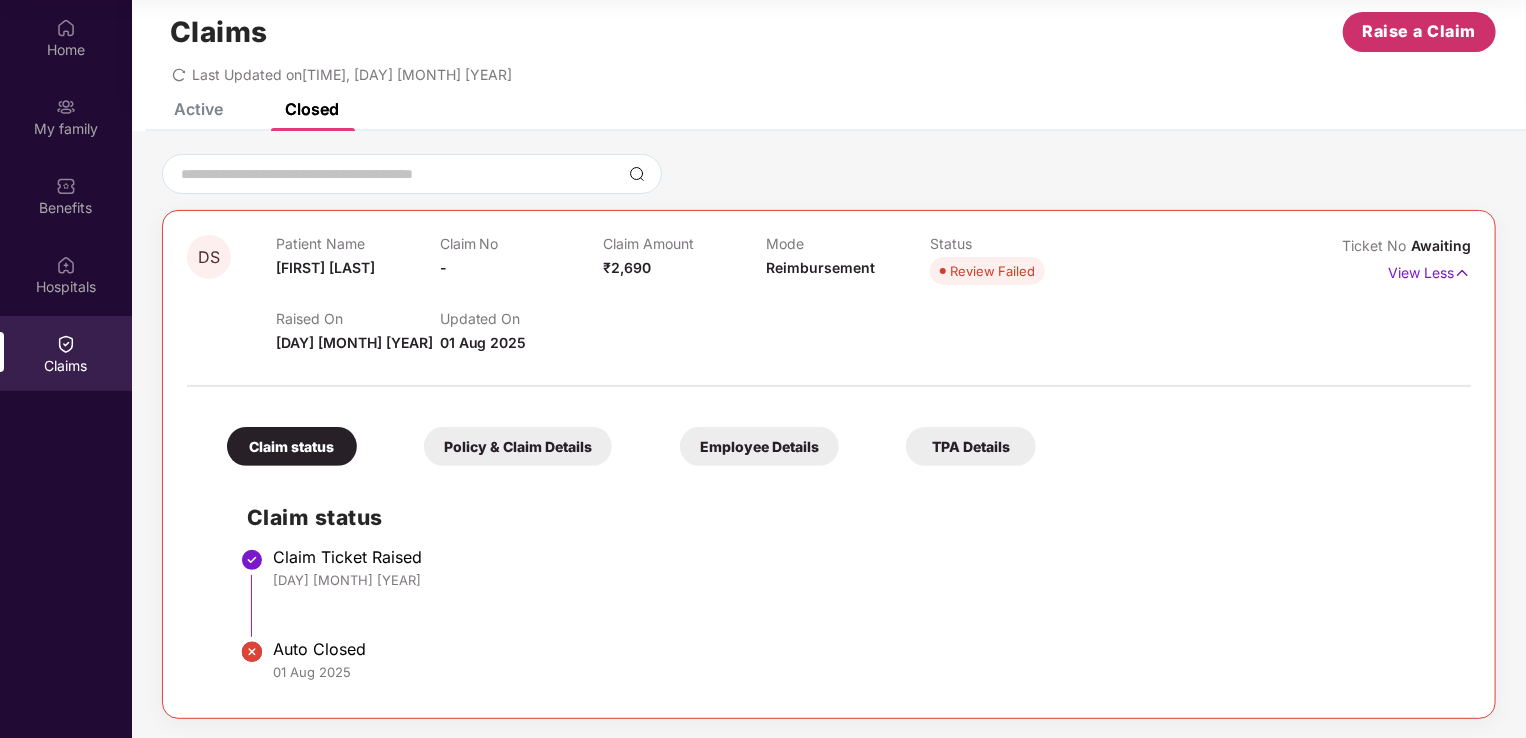 click on "Raise a Claim" at bounding box center [1420, 31] 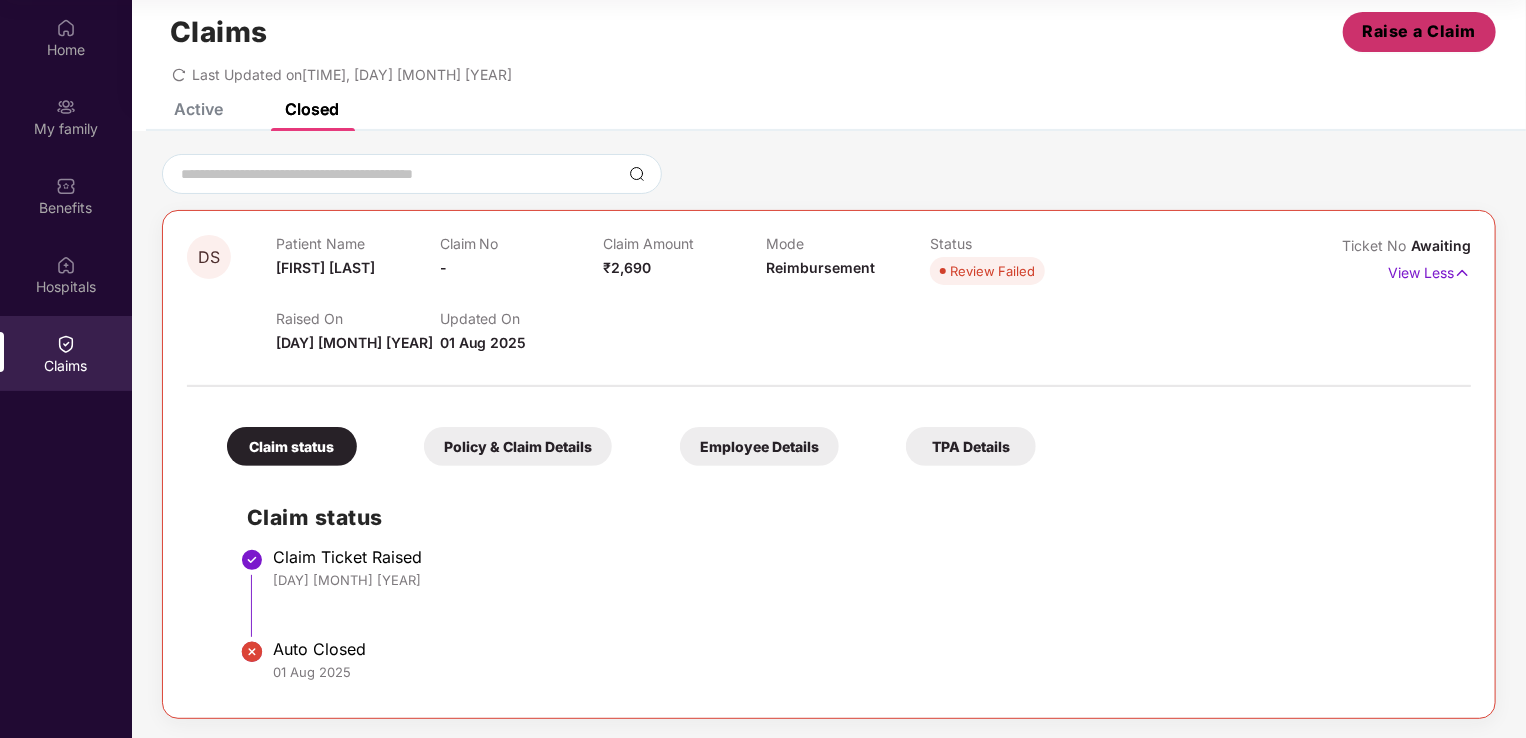 scroll, scrollTop: 48, scrollLeft: 0, axis: vertical 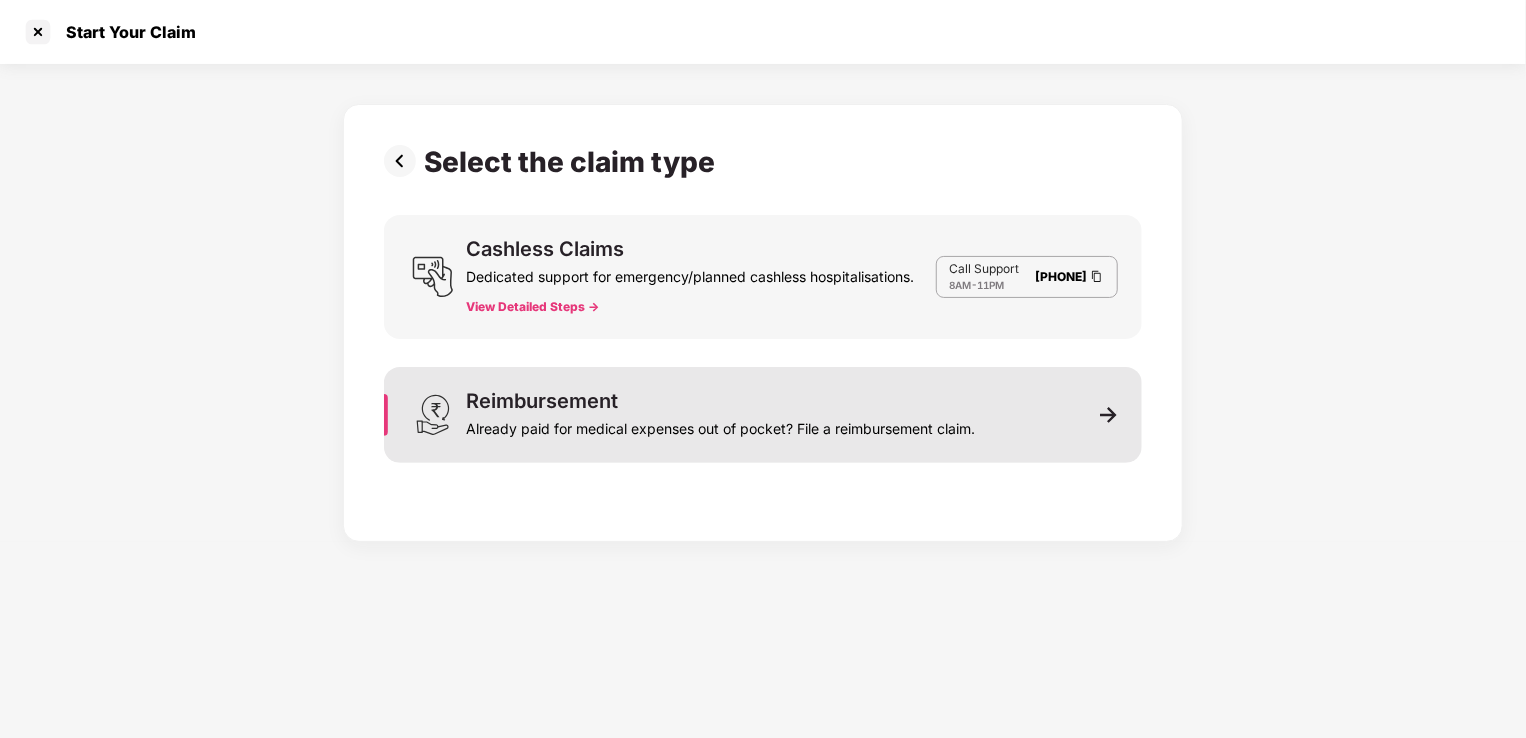 click on "Already paid for medical expenses out of pocket? File a reimbursement claim." at bounding box center (720, 425) 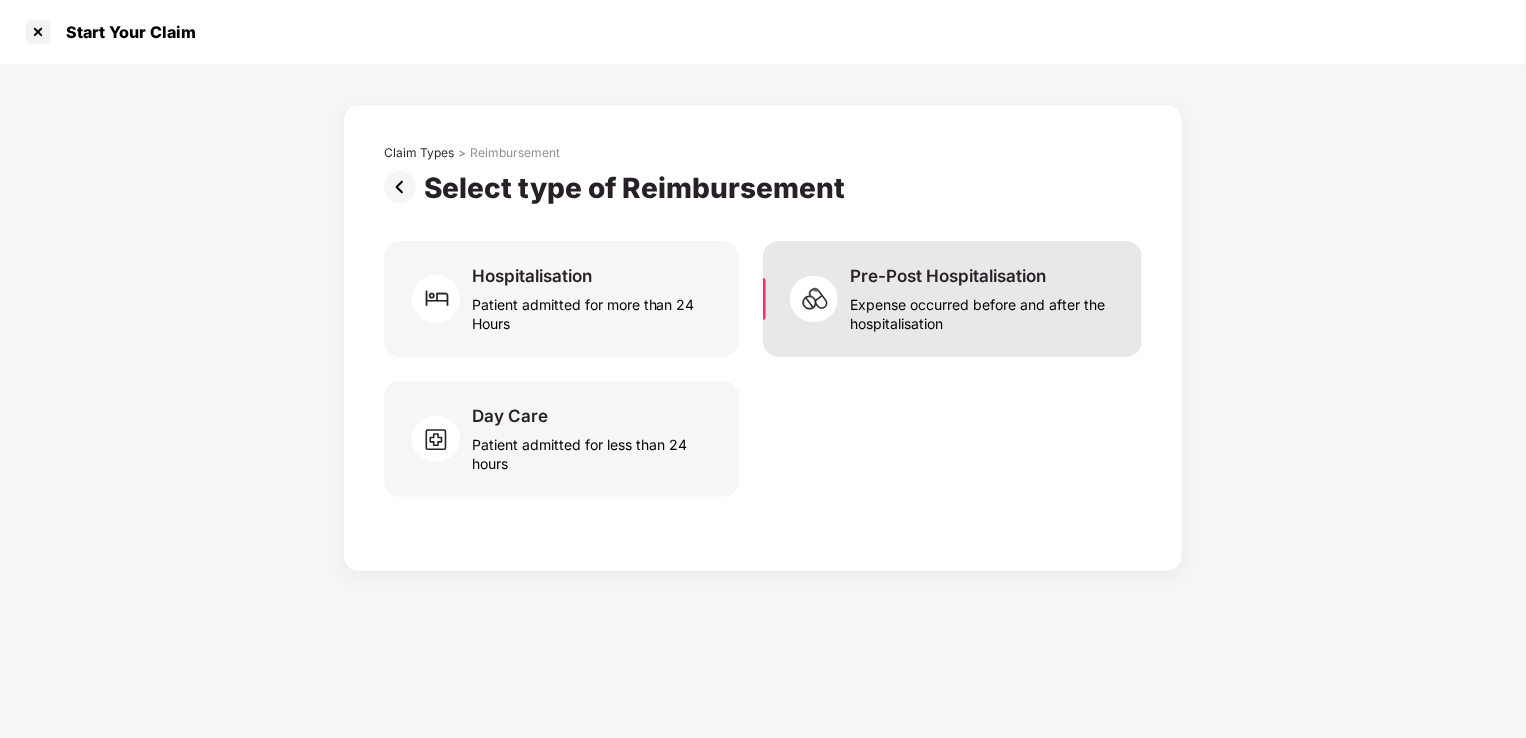 click on "Expense occurred before and after the hospitalisation" at bounding box center [984, 310] 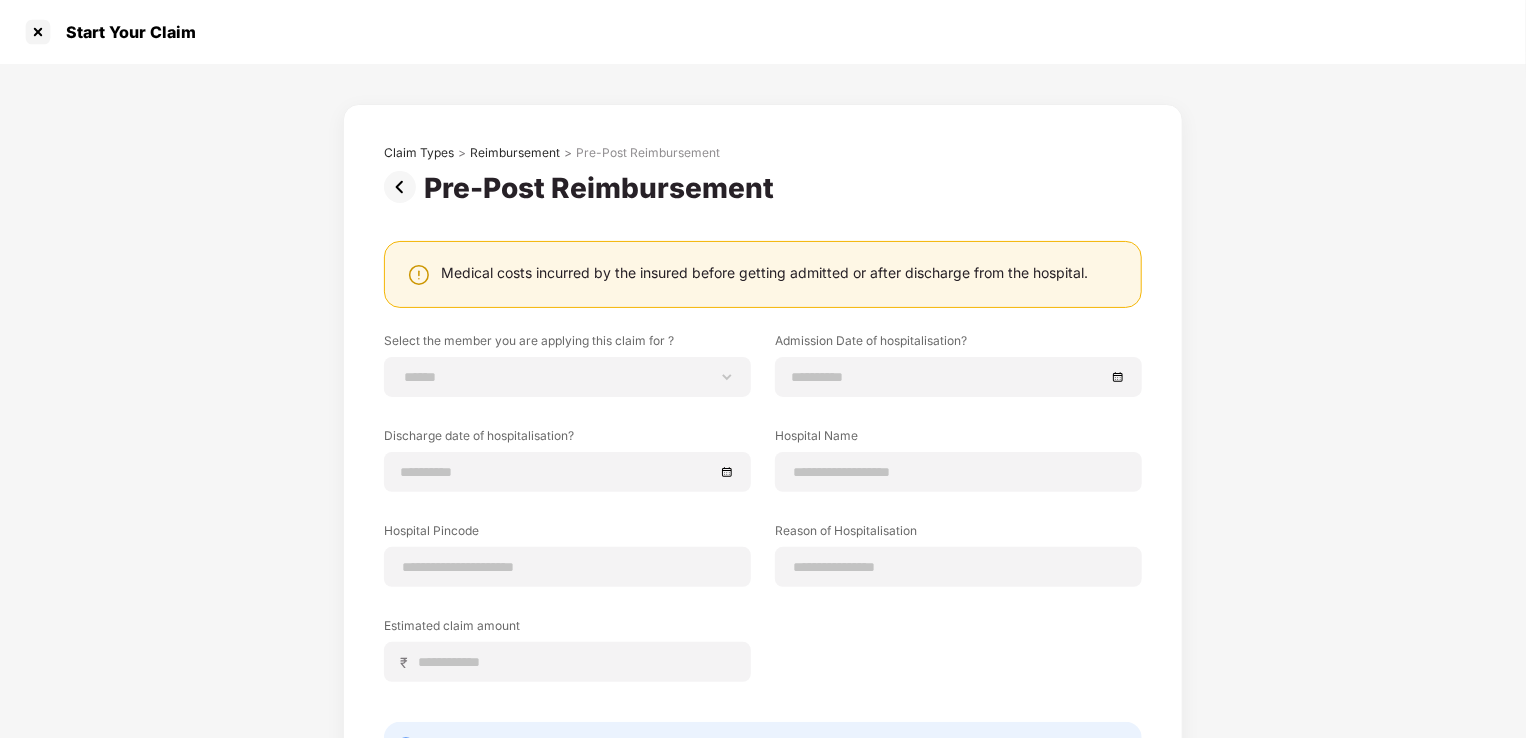 scroll, scrollTop: 168, scrollLeft: 0, axis: vertical 